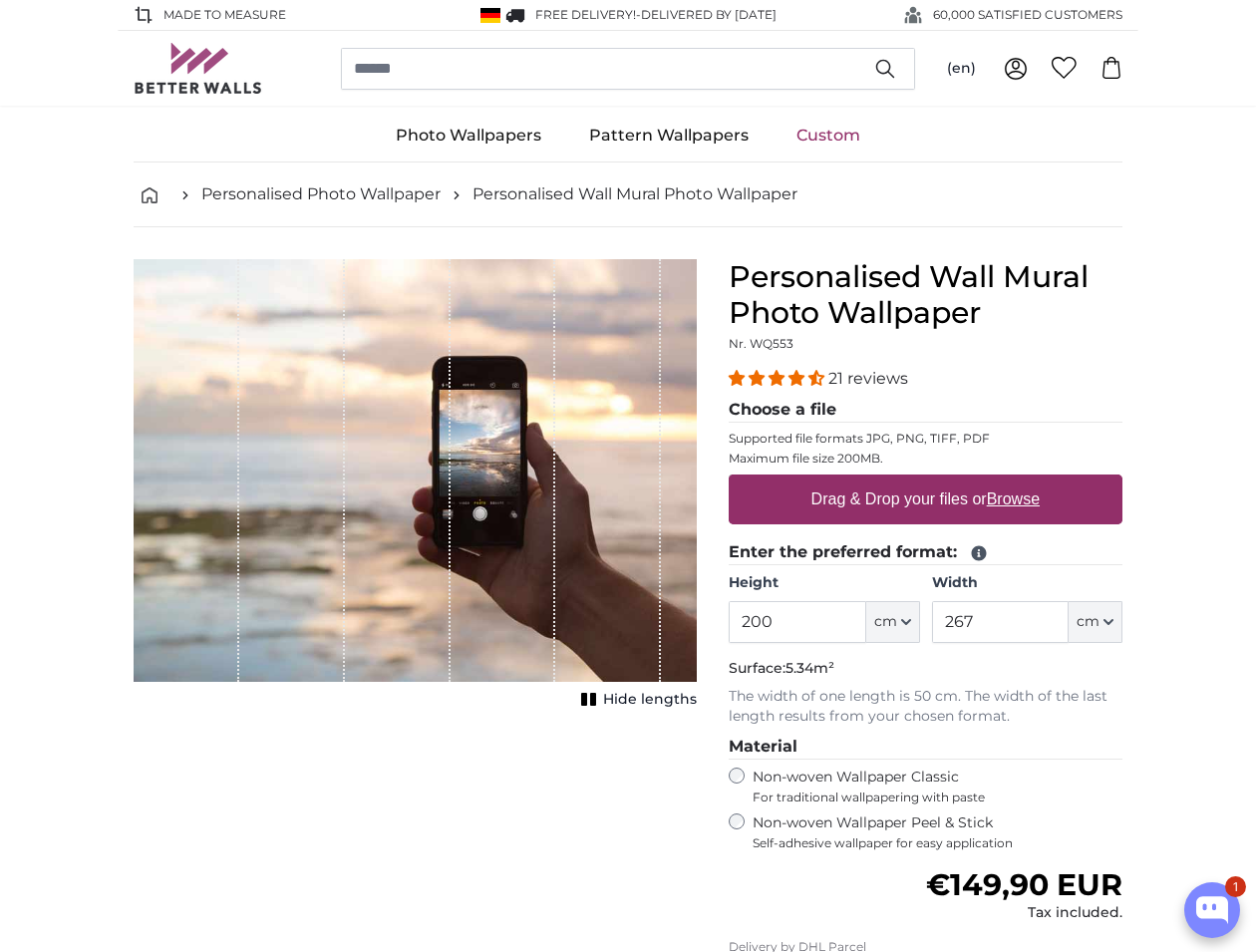 scroll, scrollTop: 0, scrollLeft: 0, axis: both 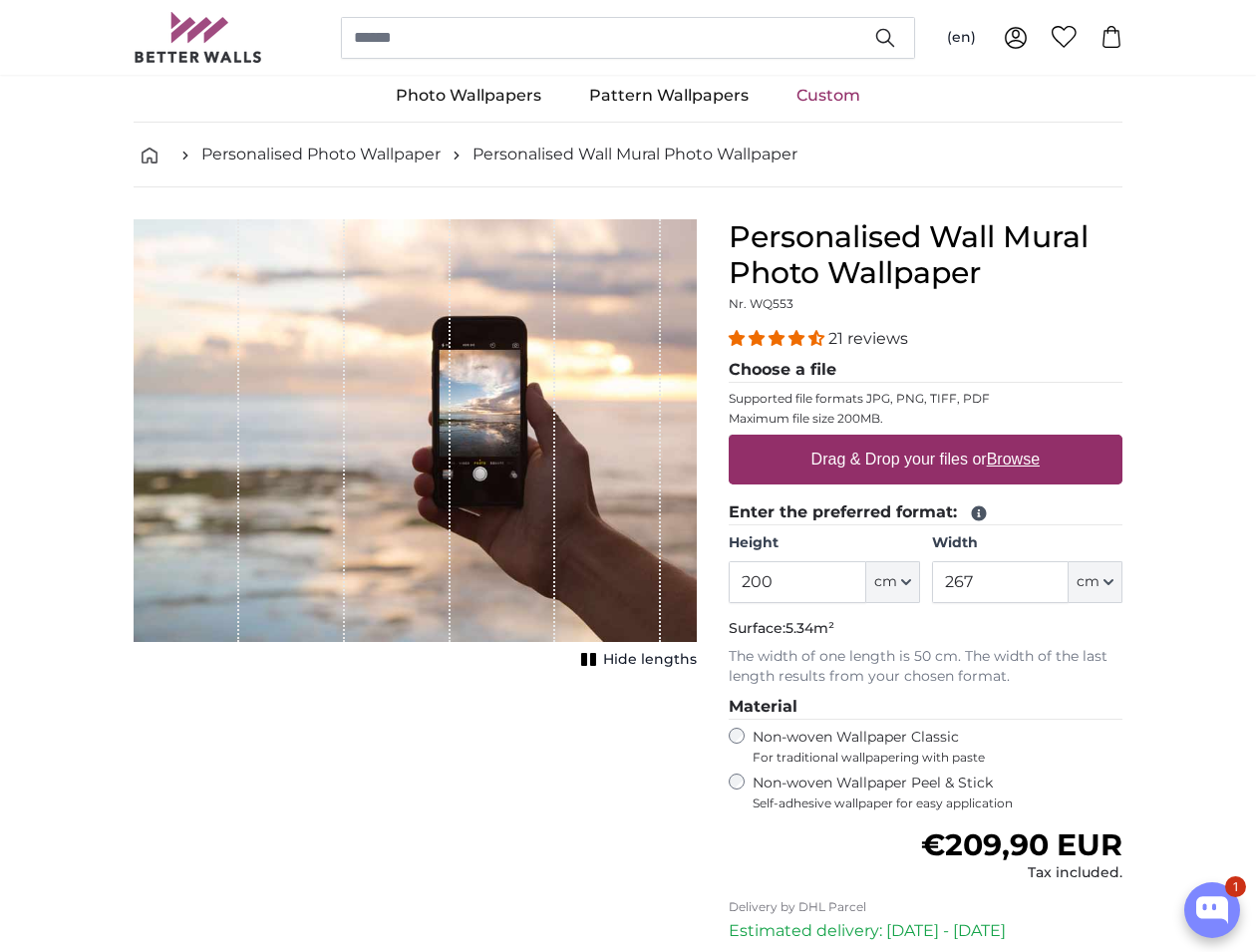 click on "Enter the preferred format:
Height
200
ft
cm
Centimeter (cm)
Inches (inch)
Feet (ft. in.)
Width
267
ft
cm" 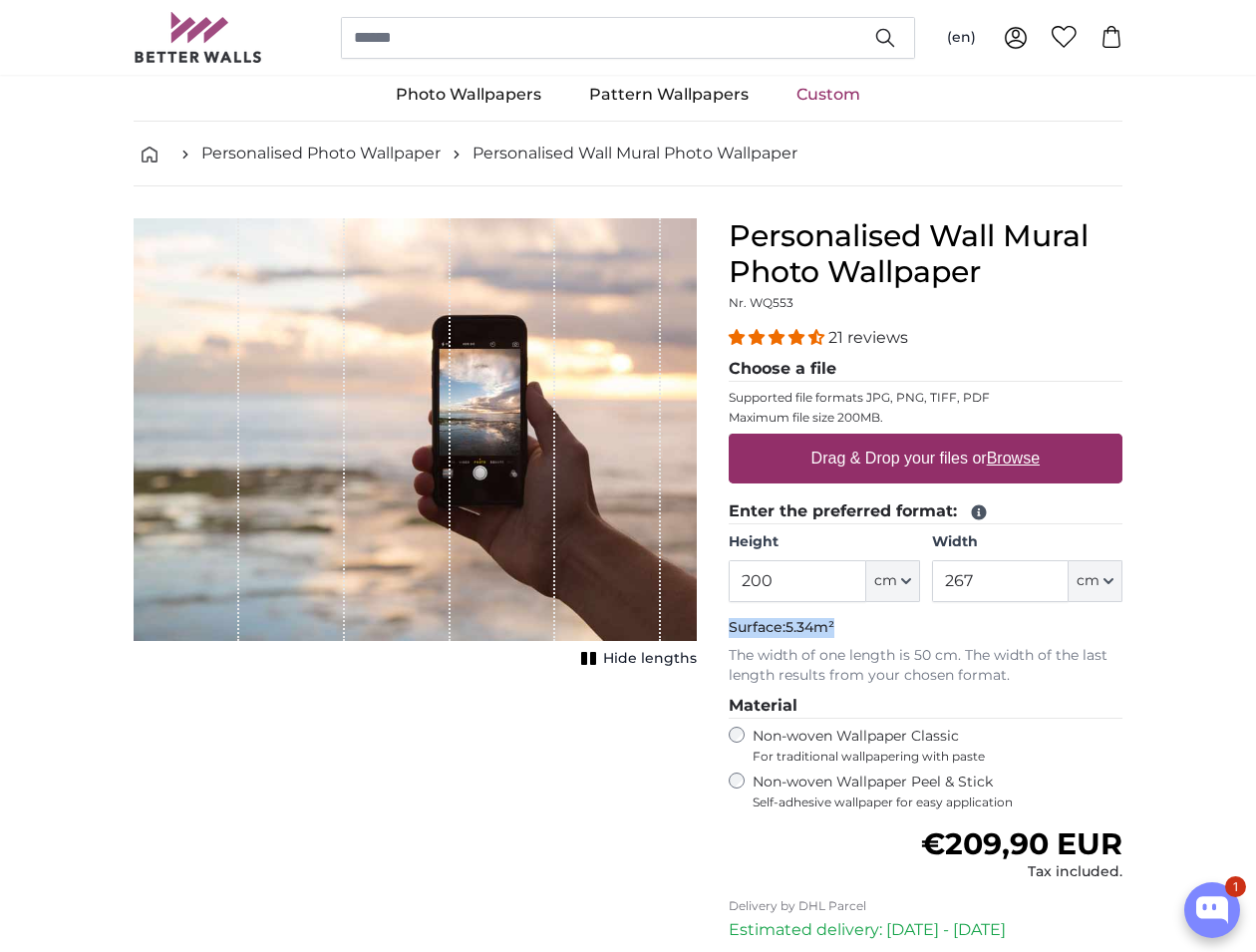 click 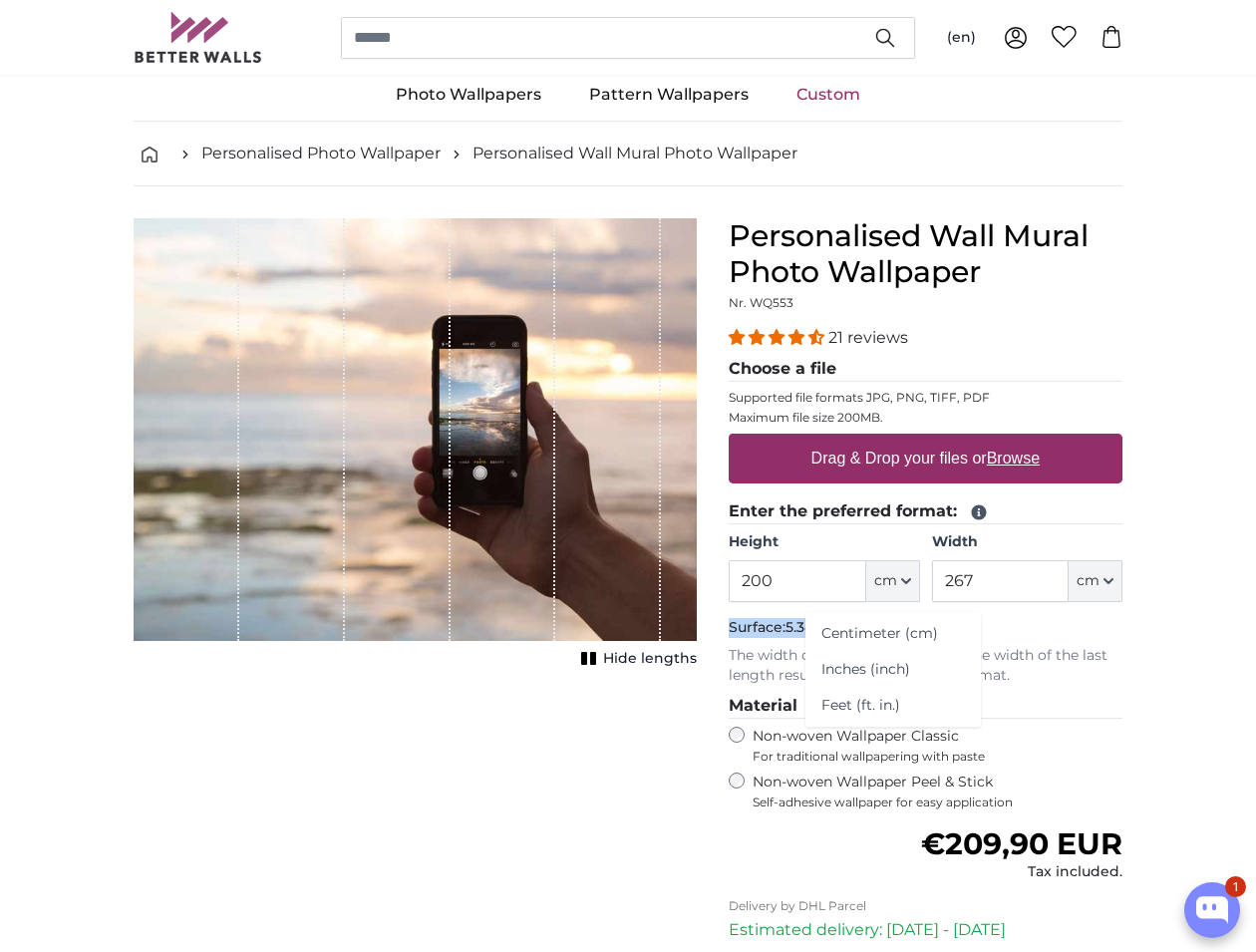 drag, startPoint x: 877, startPoint y: 668, endPoint x: 889, endPoint y: 658, distance: 15.6205 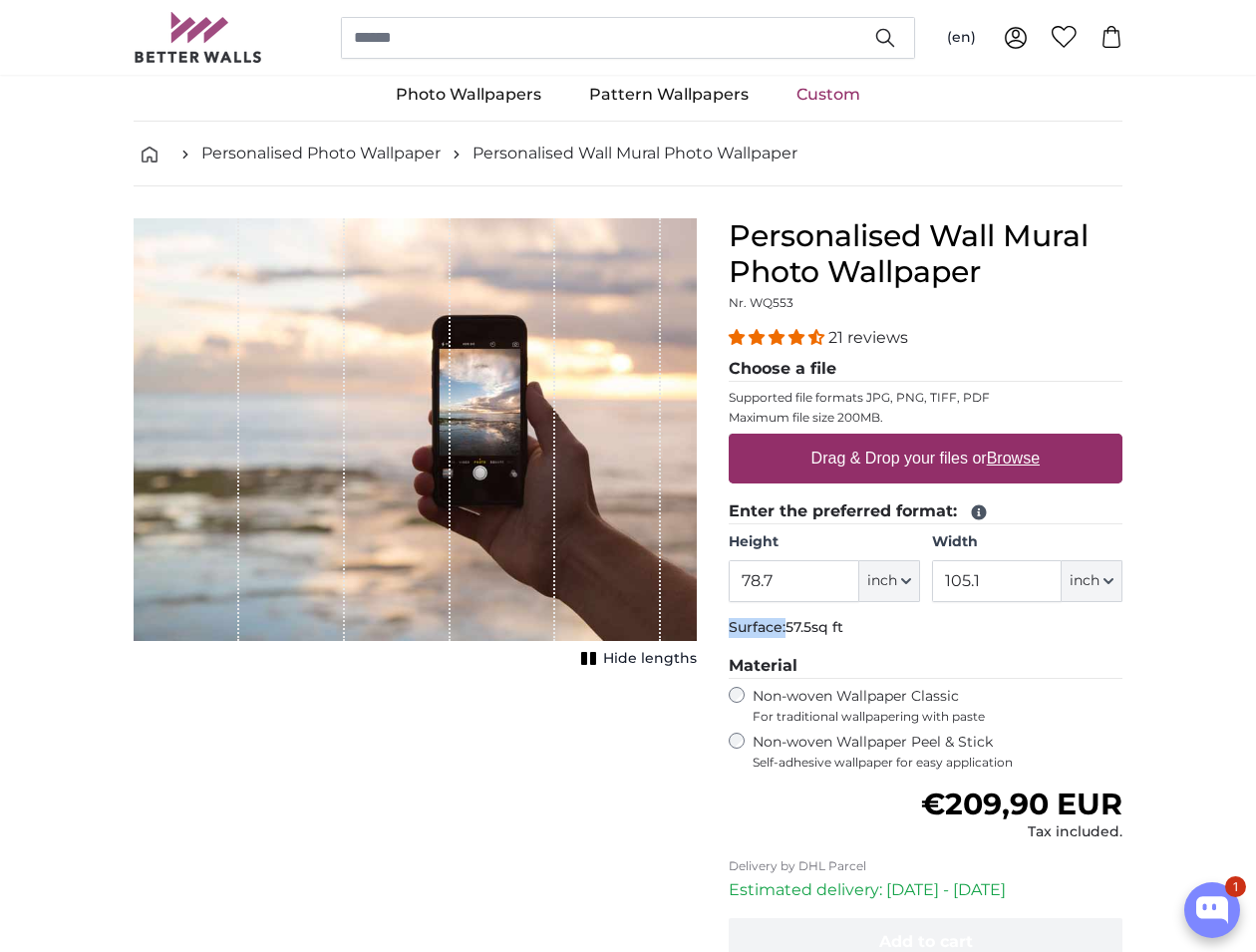click on "inch" 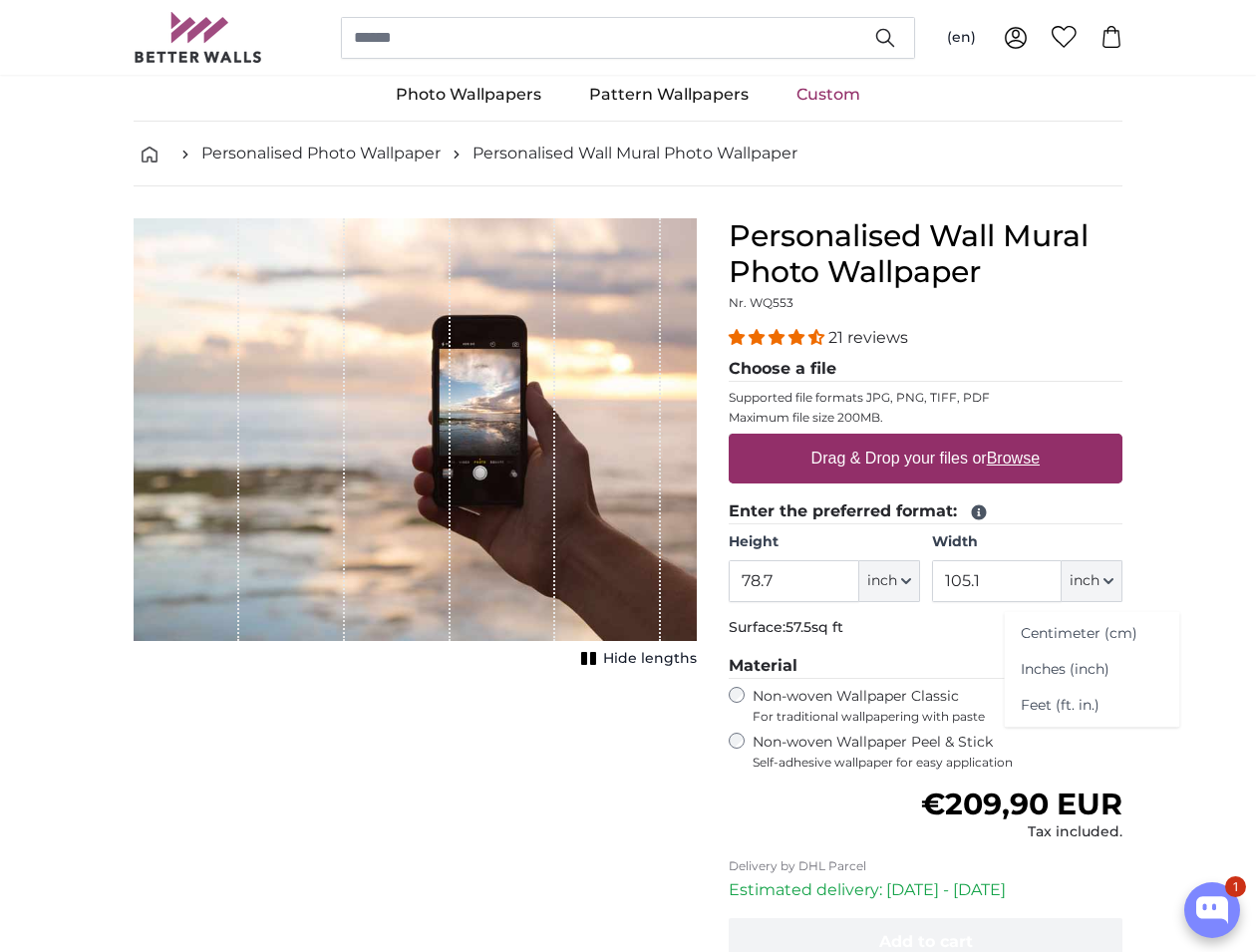 click on "Material" at bounding box center (925, 666) 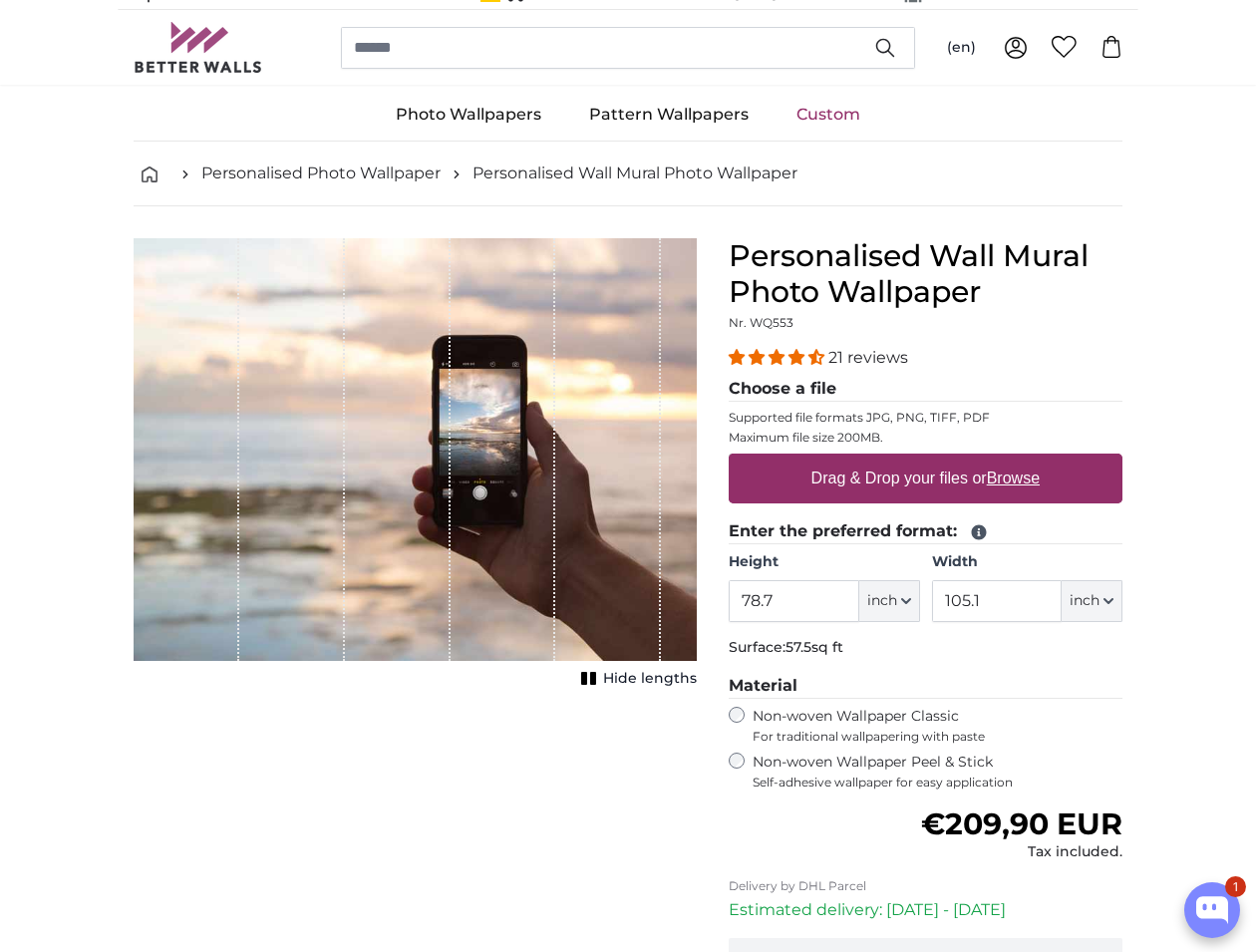 scroll, scrollTop: 15, scrollLeft: 0, axis: vertical 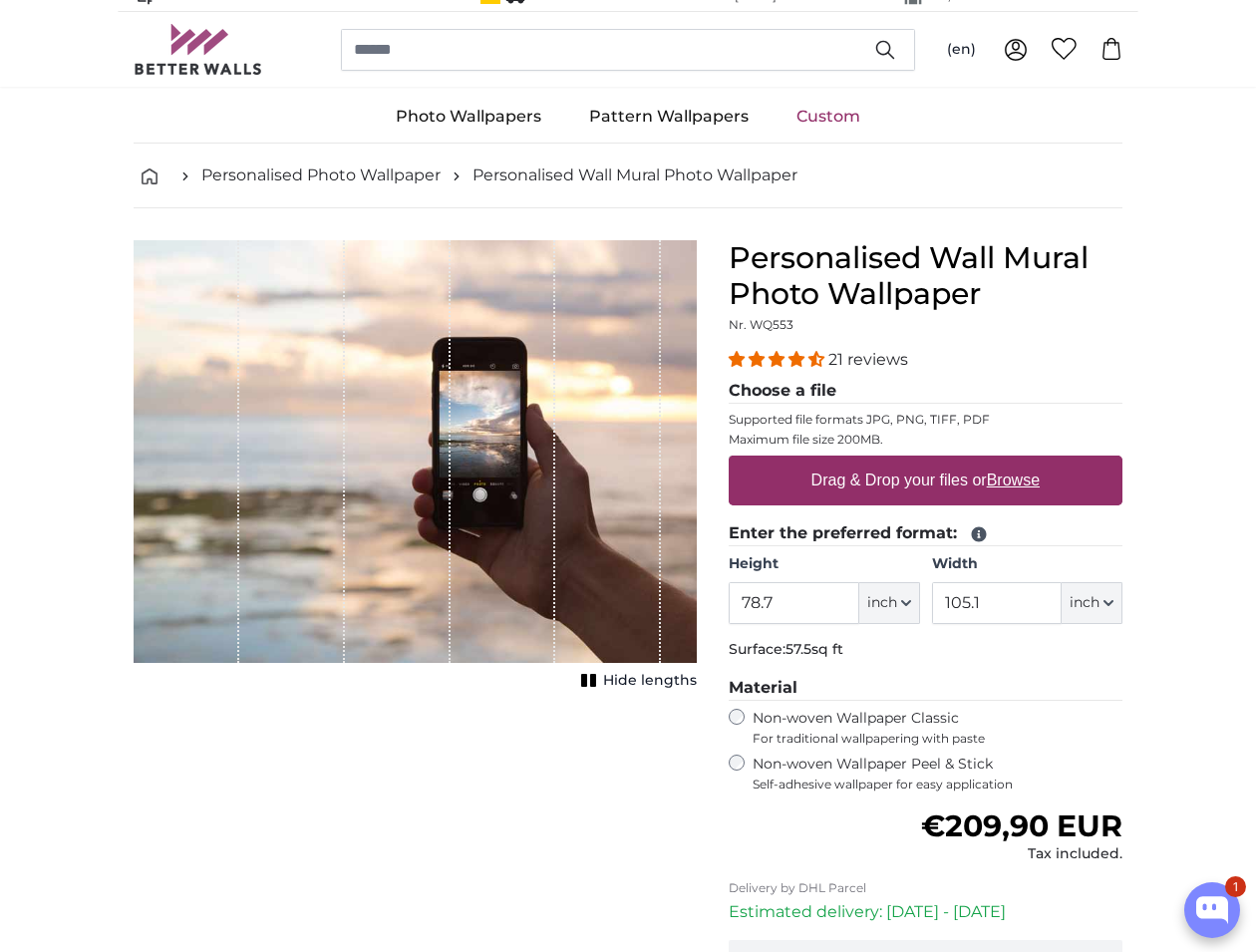 click on "inch" 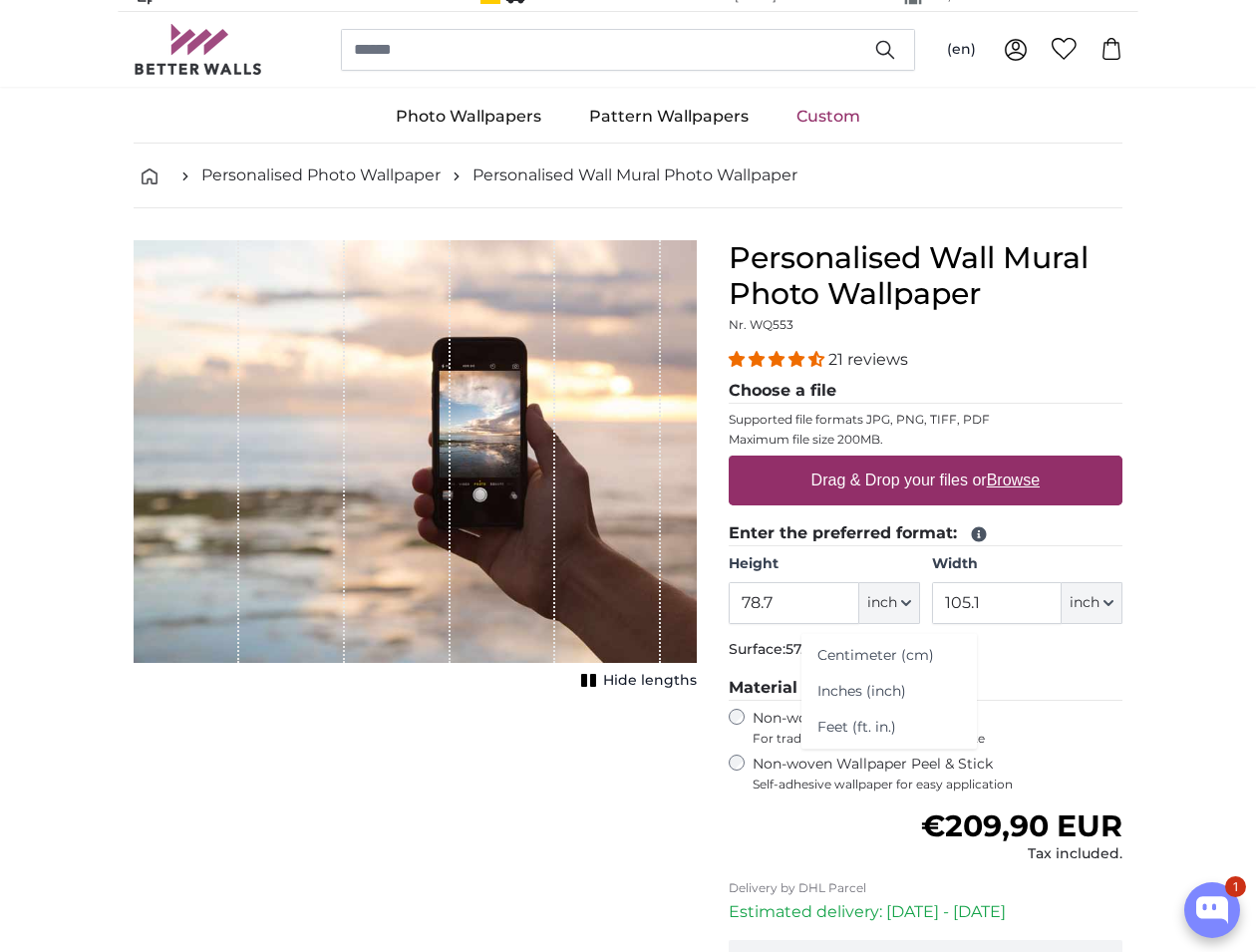 scroll, scrollTop: 19, scrollLeft: 0, axis: vertical 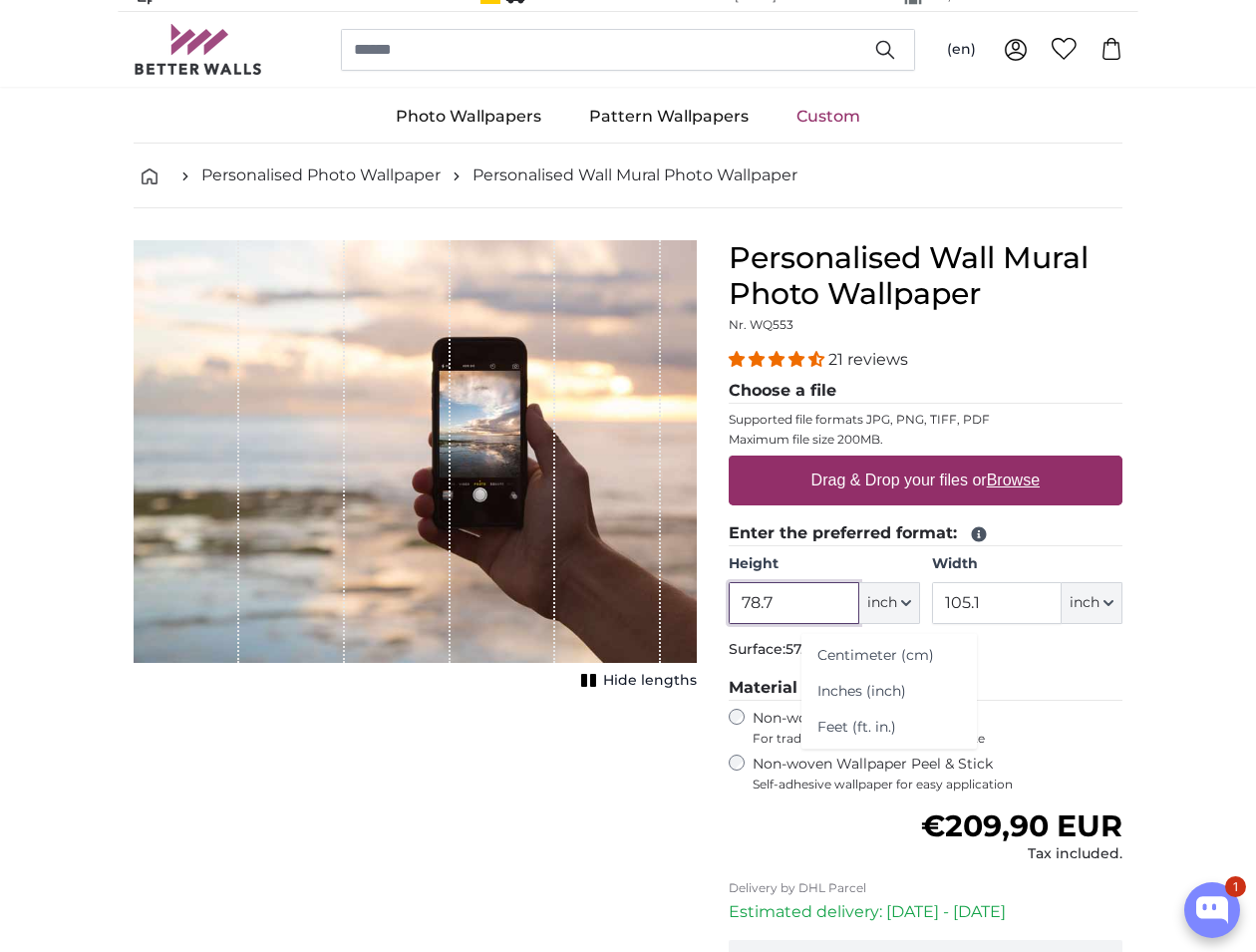 click on "78.7" at bounding box center [793, 603] 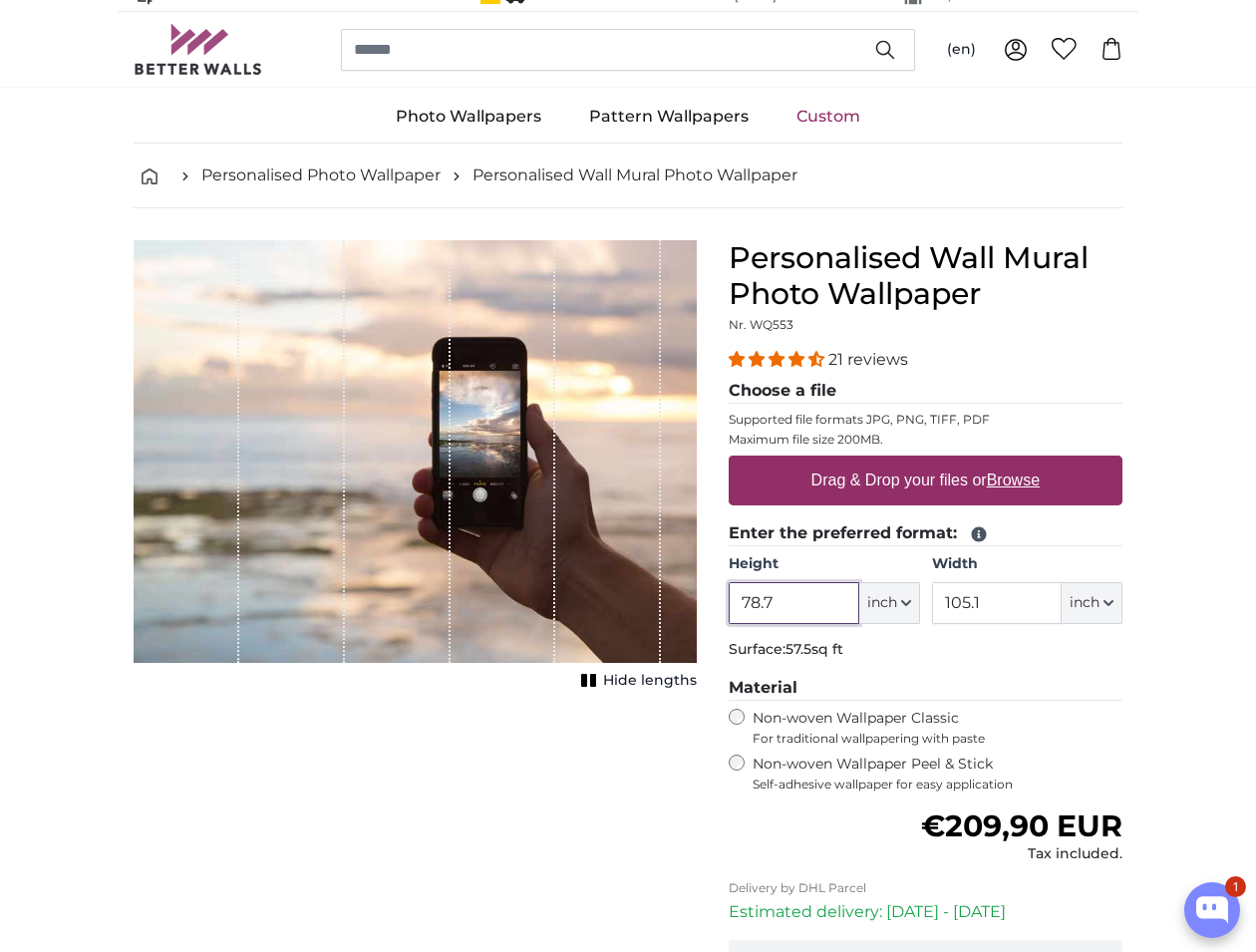 scroll, scrollTop: 19, scrollLeft: 0, axis: vertical 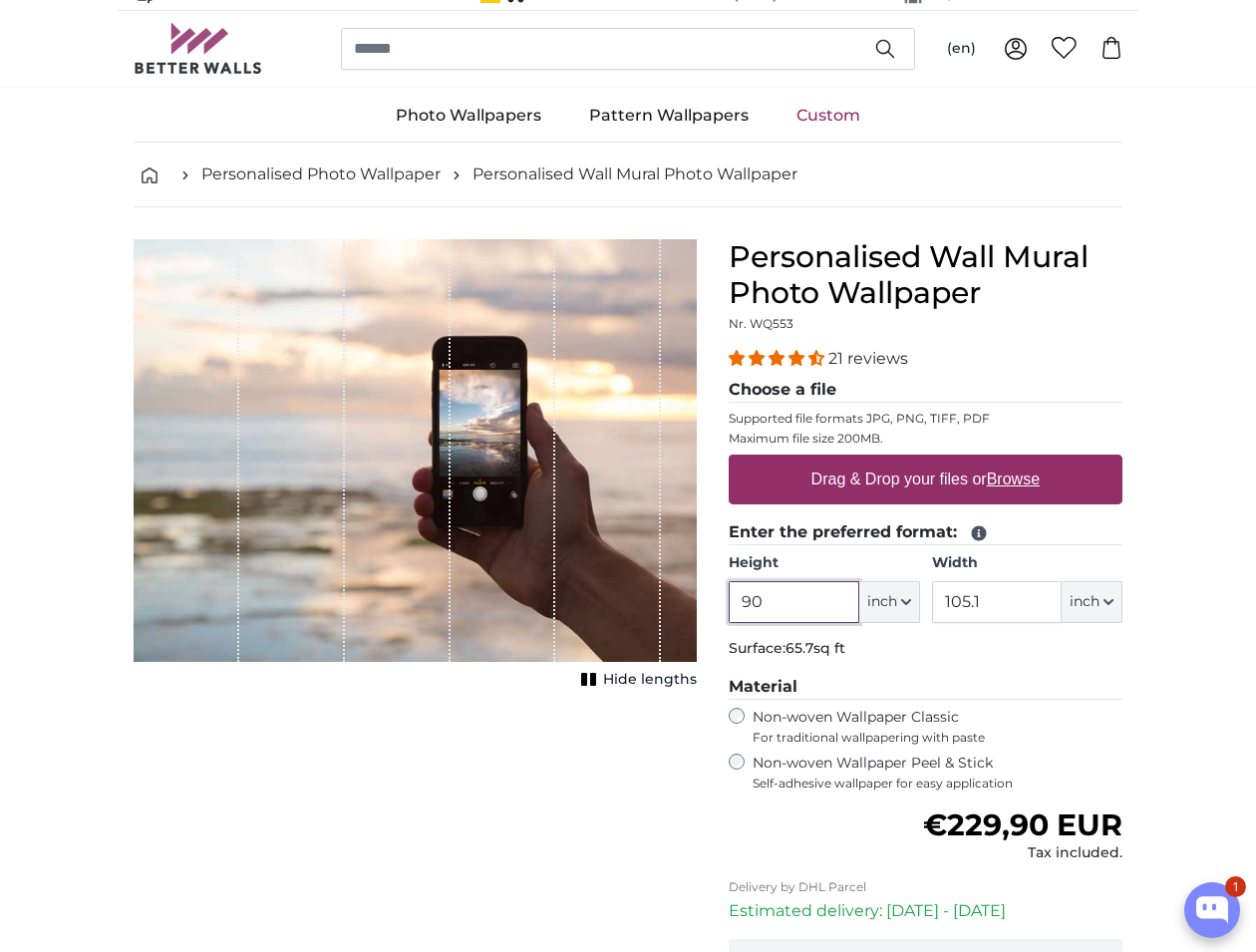 type on "90" 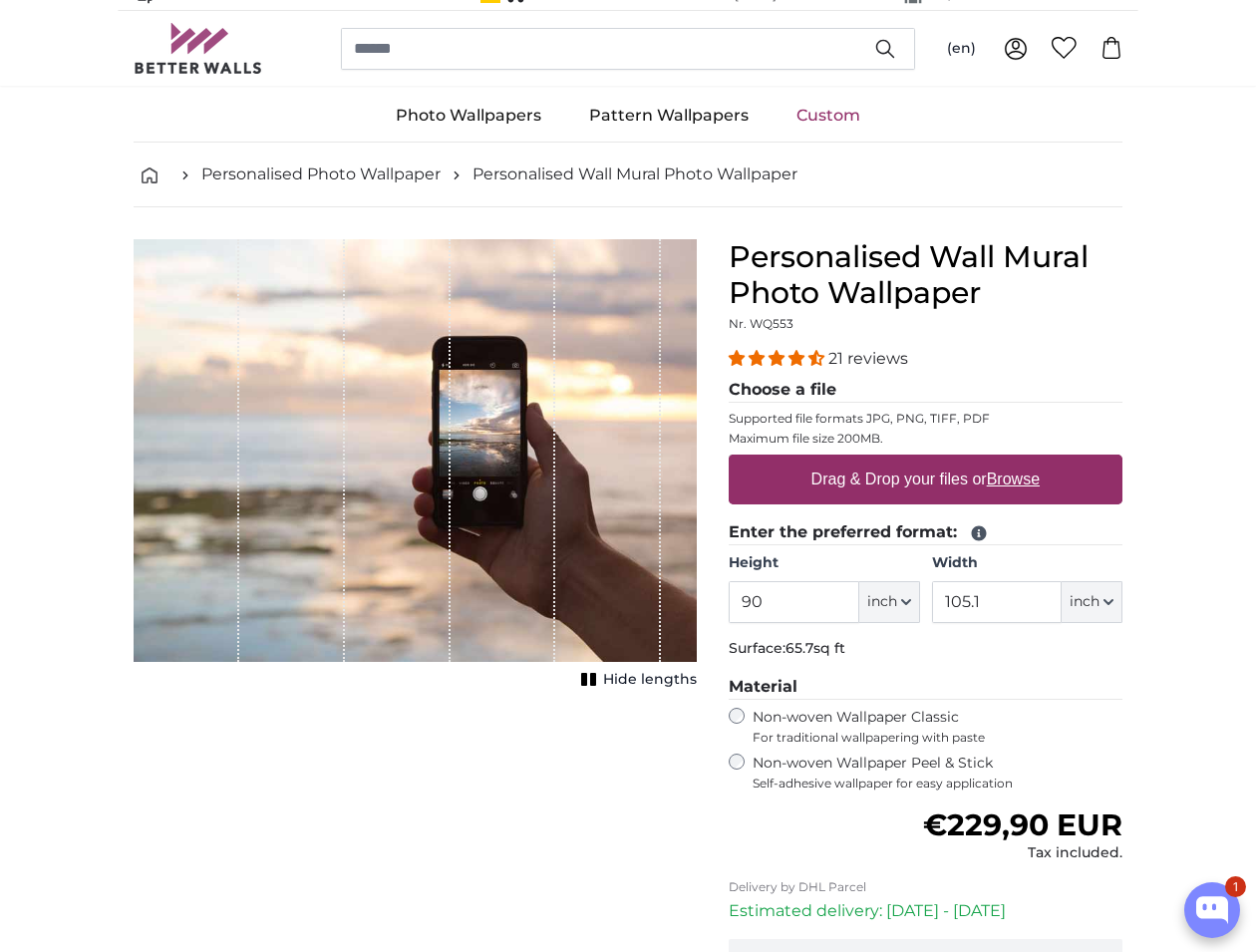 click on "Material" at bounding box center [925, 687] 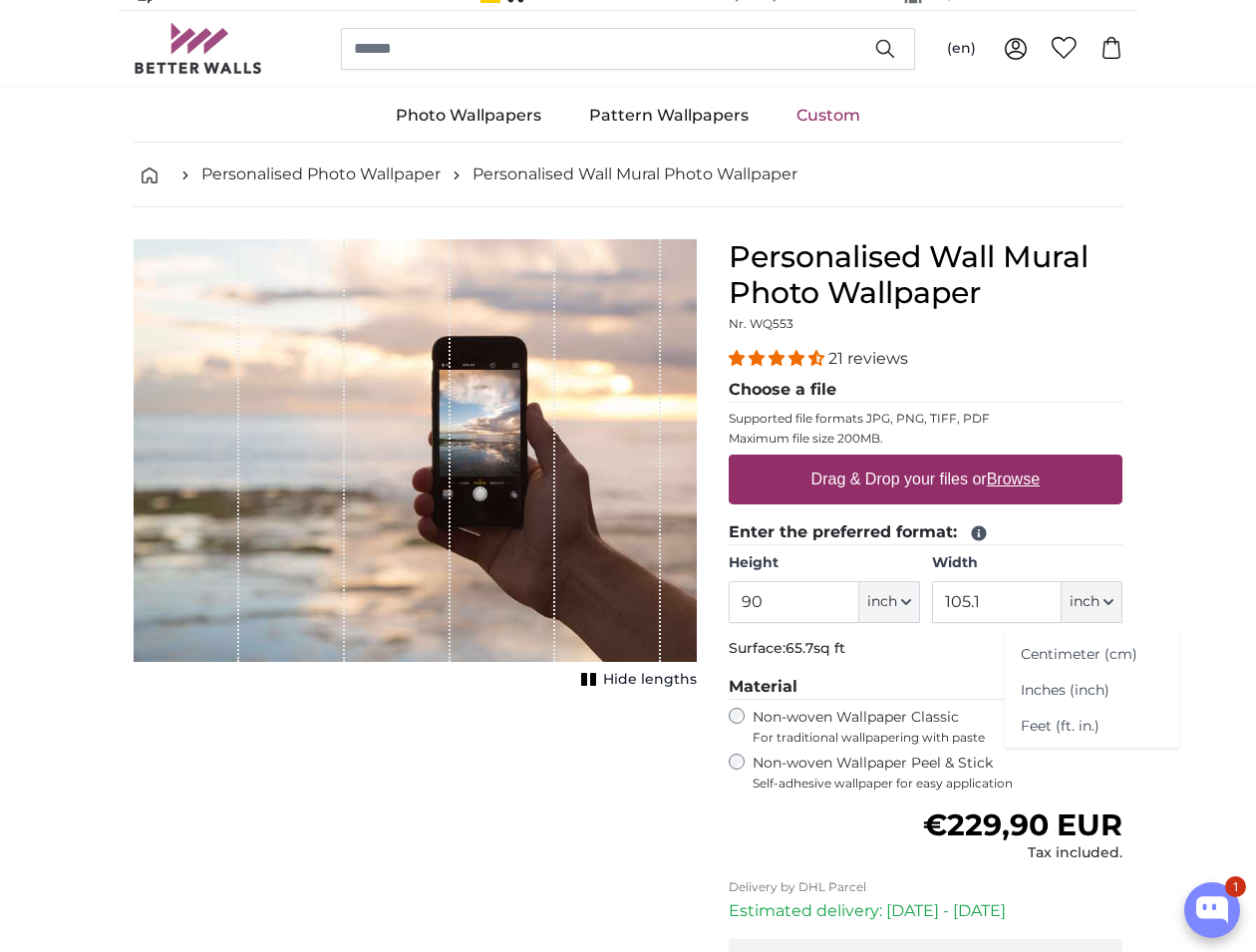 click on "Drag & Drop your files or  Browse" at bounding box center (925, 479) 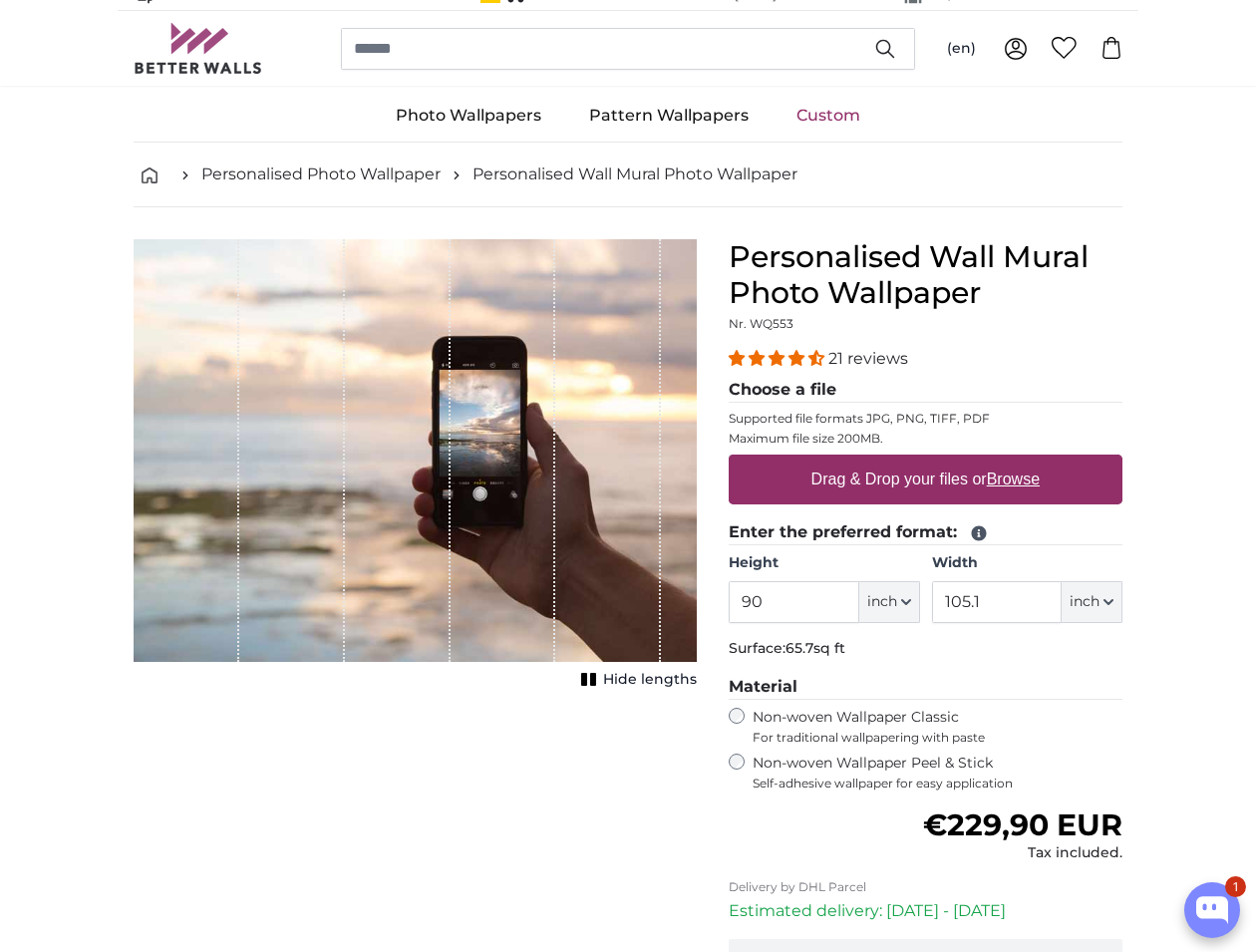 type on "**********" 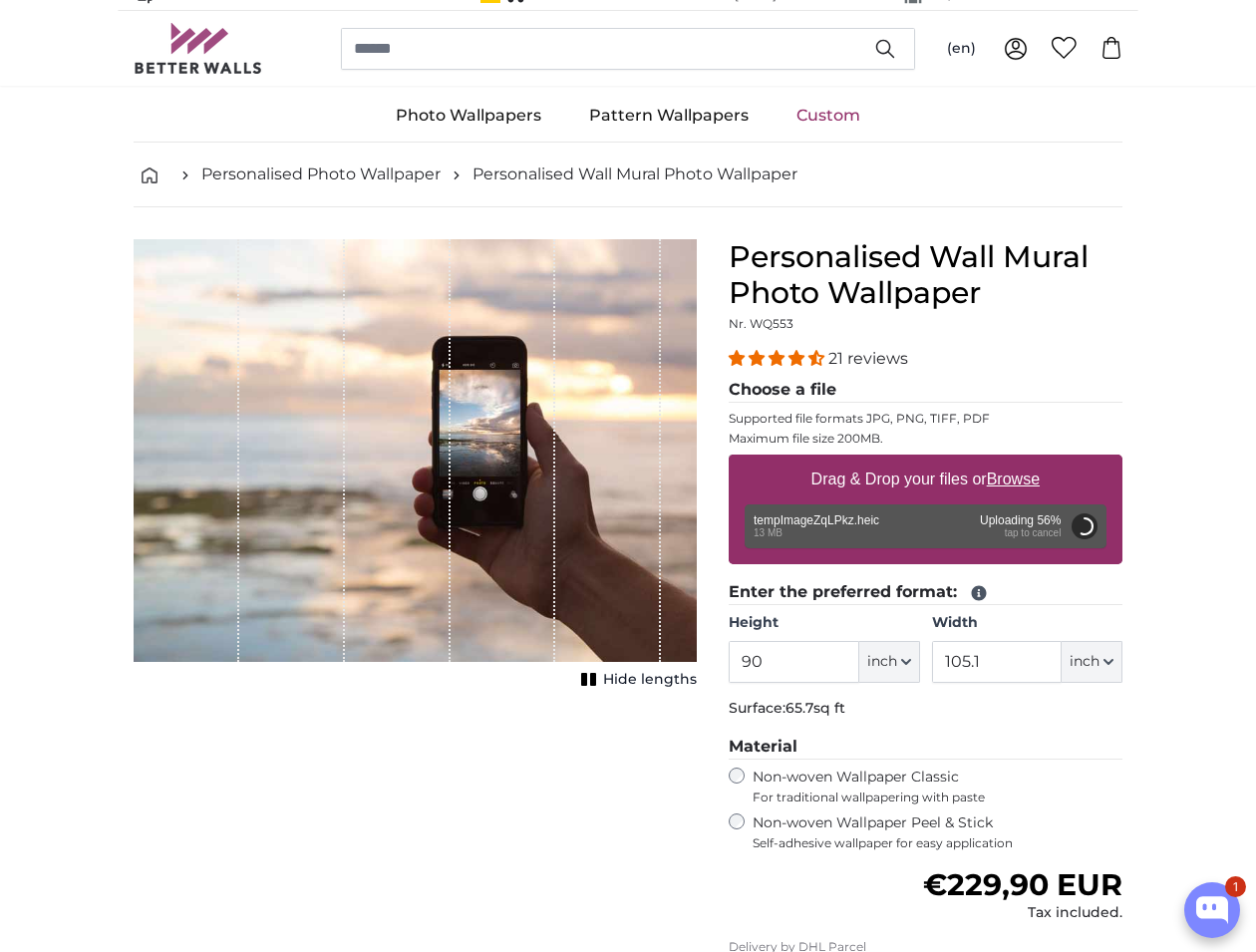 type on "80" 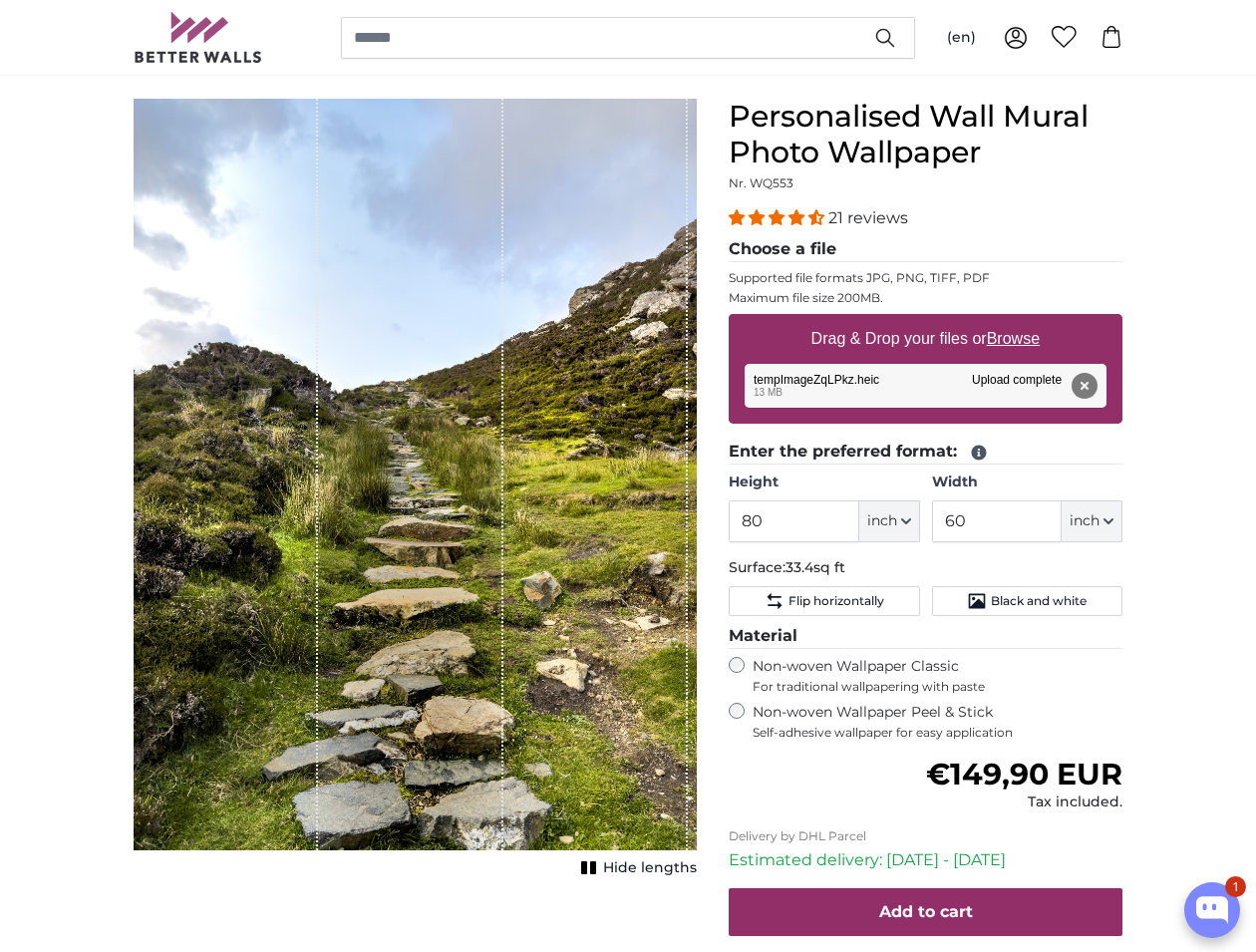 scroll, scrollTop: 164, scrollLeft: 0, axis: vertical 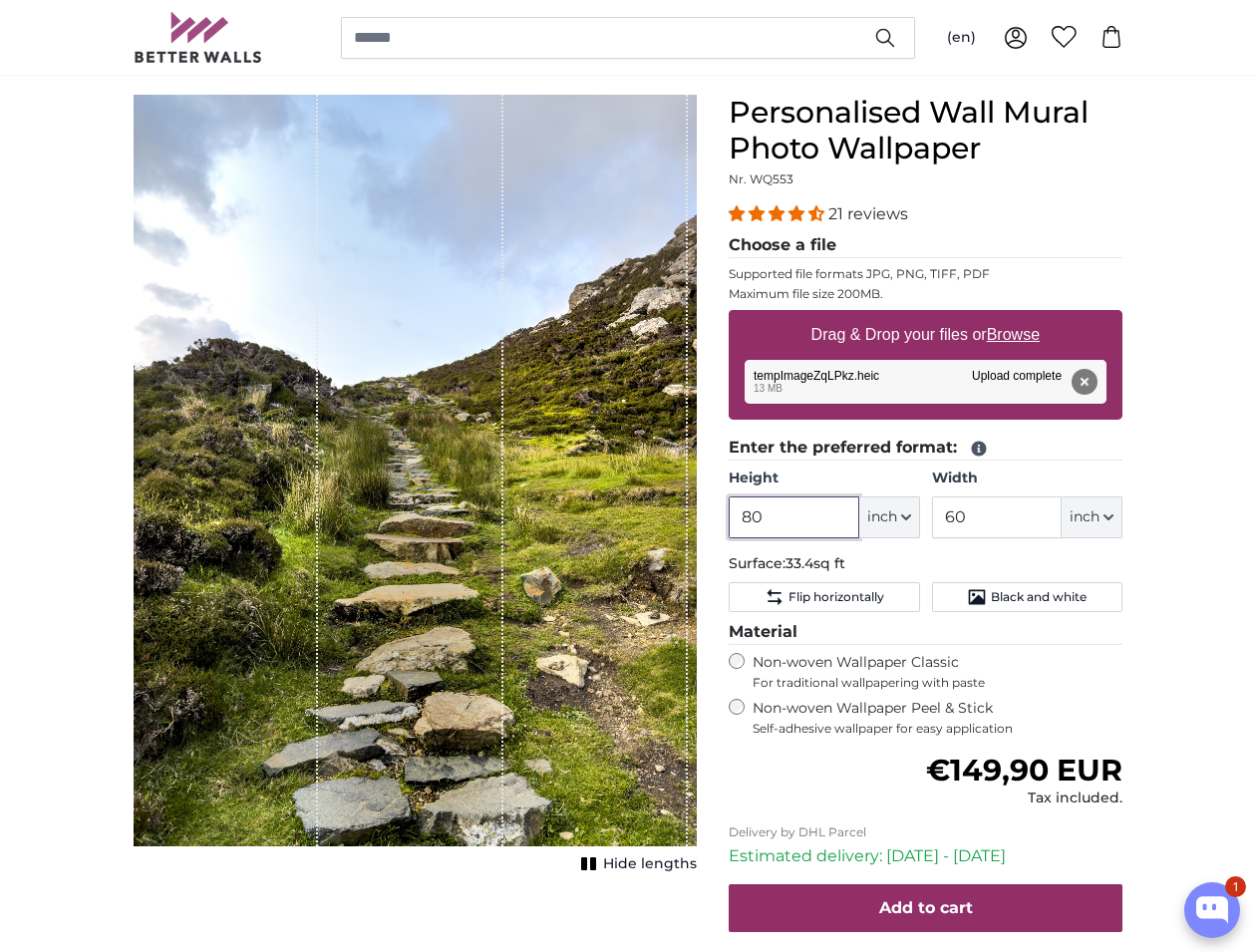 drag, startPoint x: 785, startPoint y: 512, endPoint x: 728, endPoint y: 511, distance: 57.00877 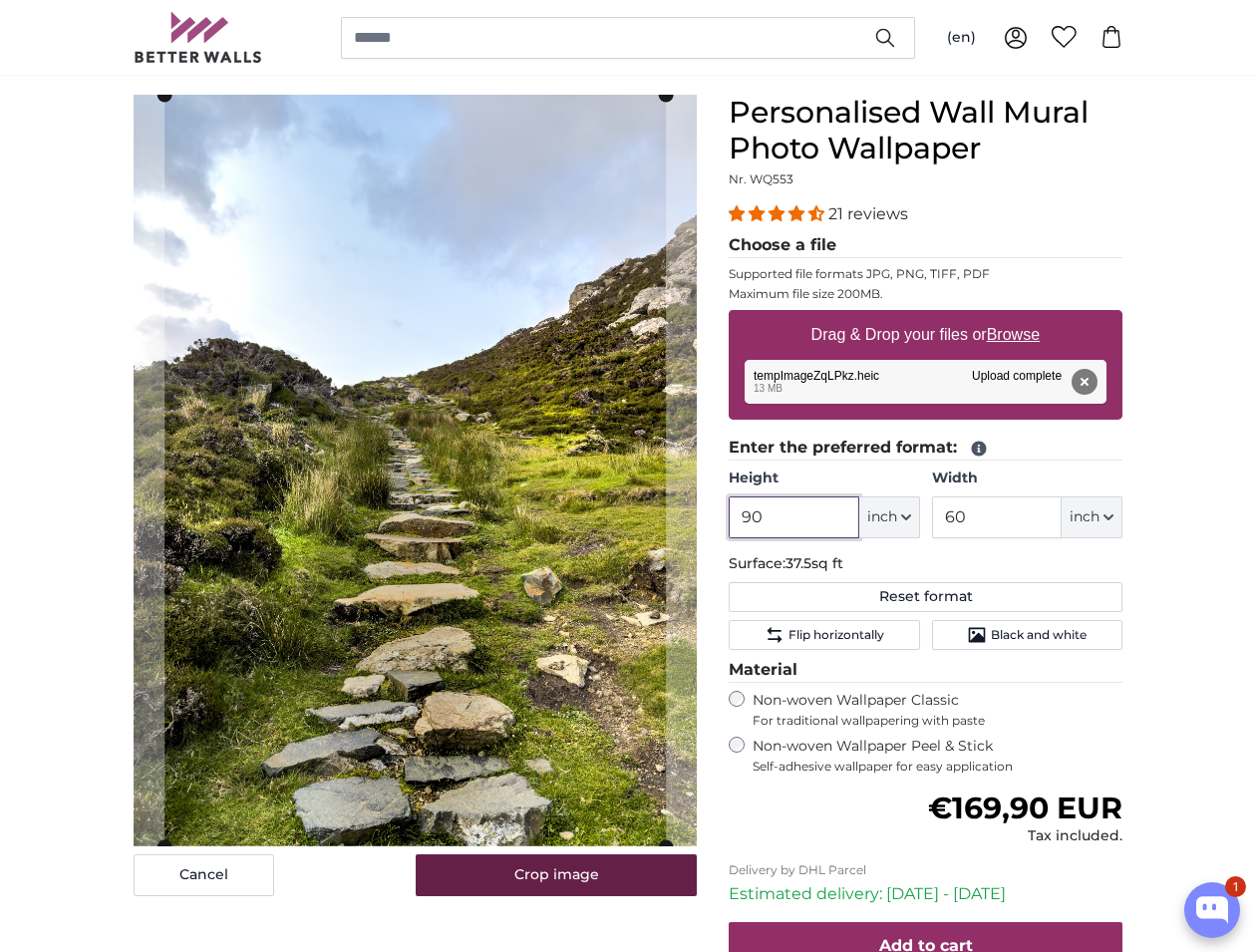type on "90" 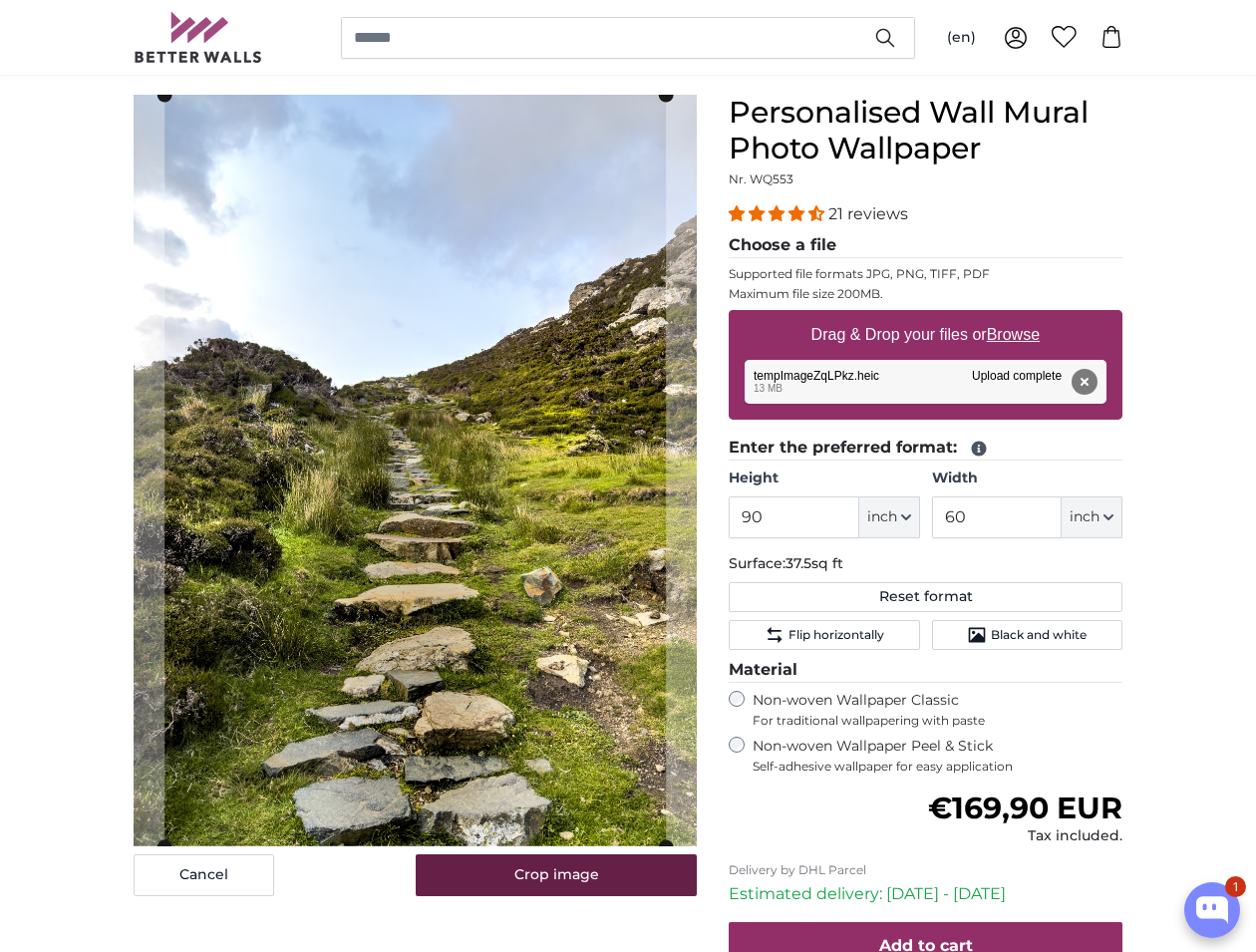 click on "Crop image" at bounding box center (556, 875) 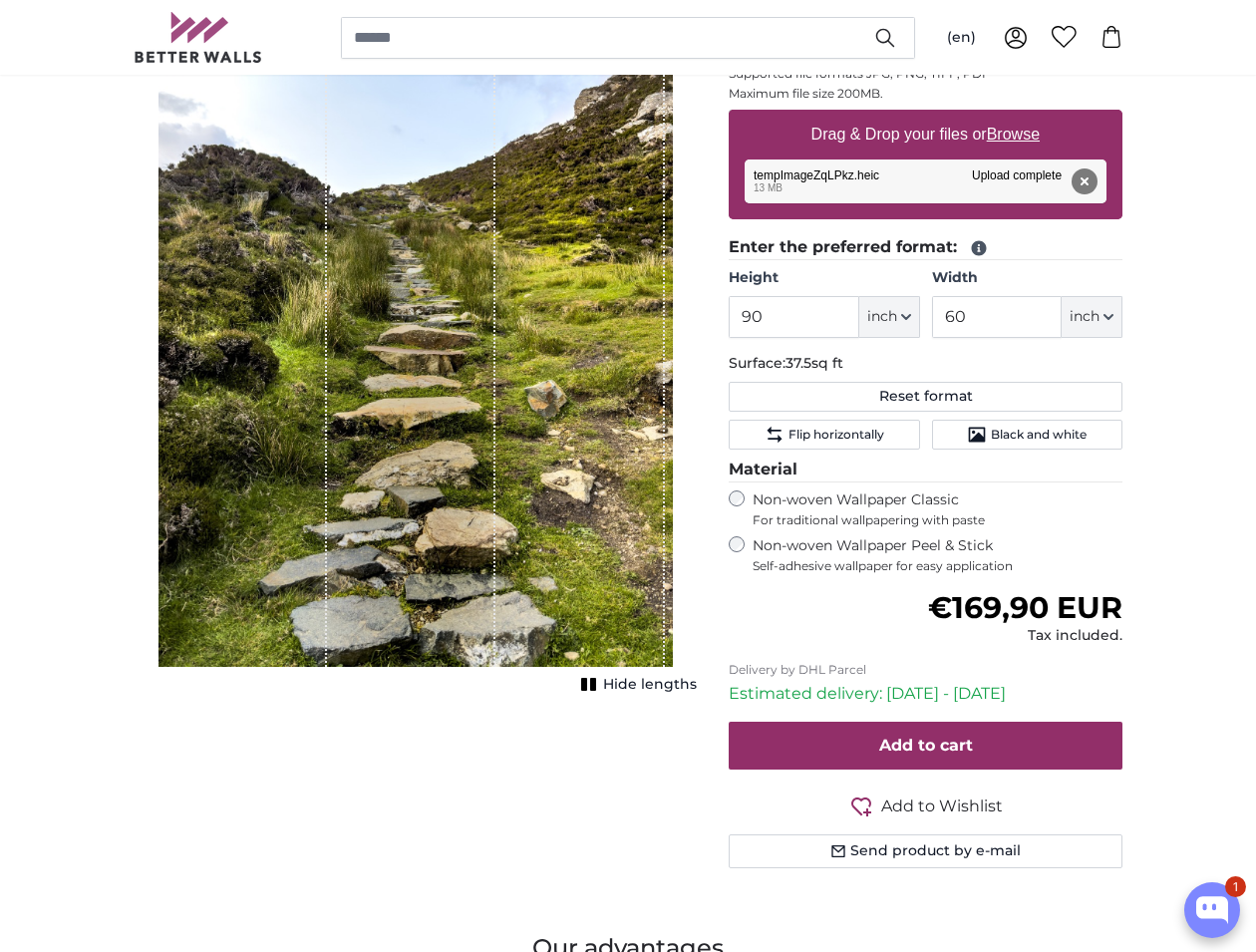 scroll, scrollTop: 355, scrollLeft: 0, axis: vertical 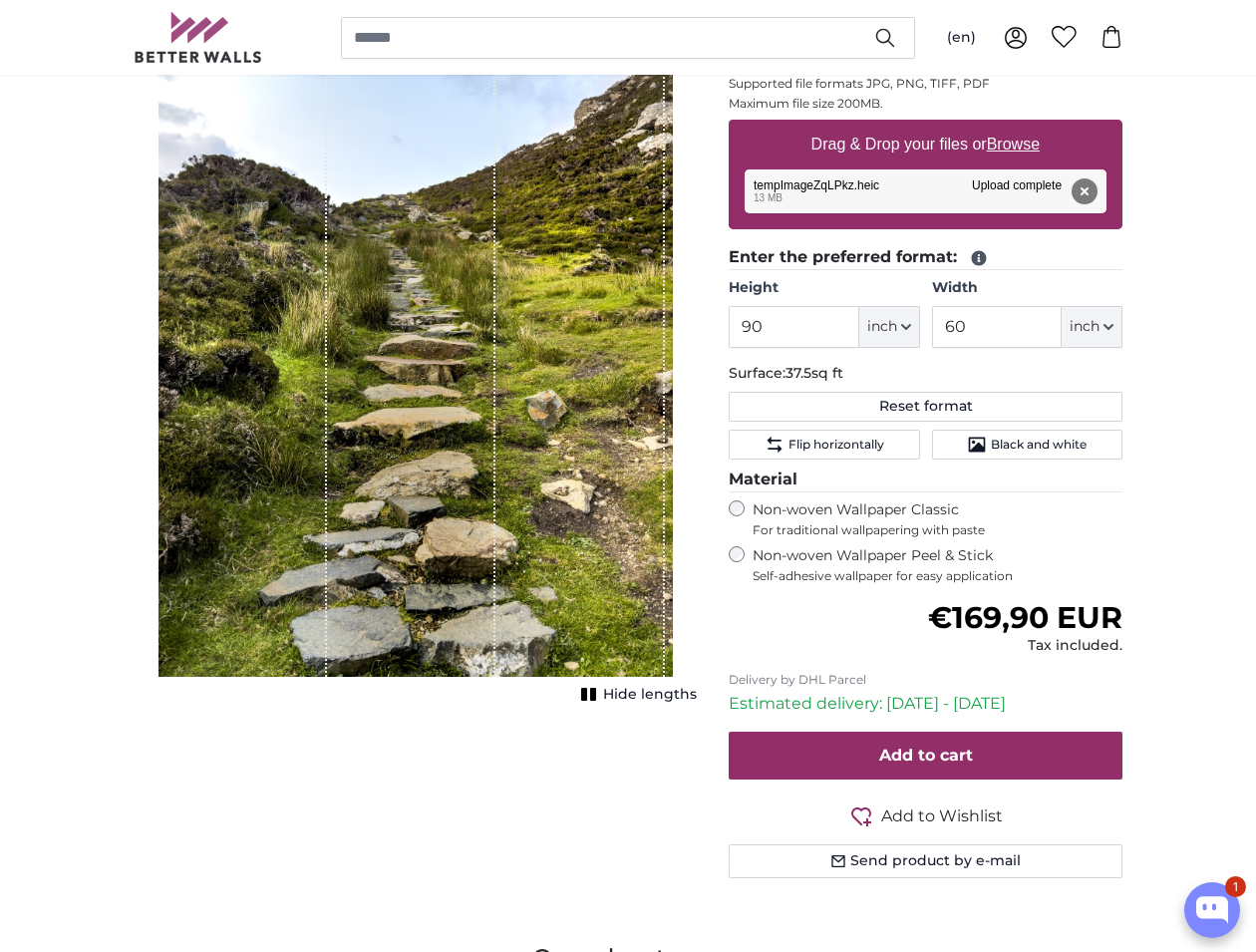 click 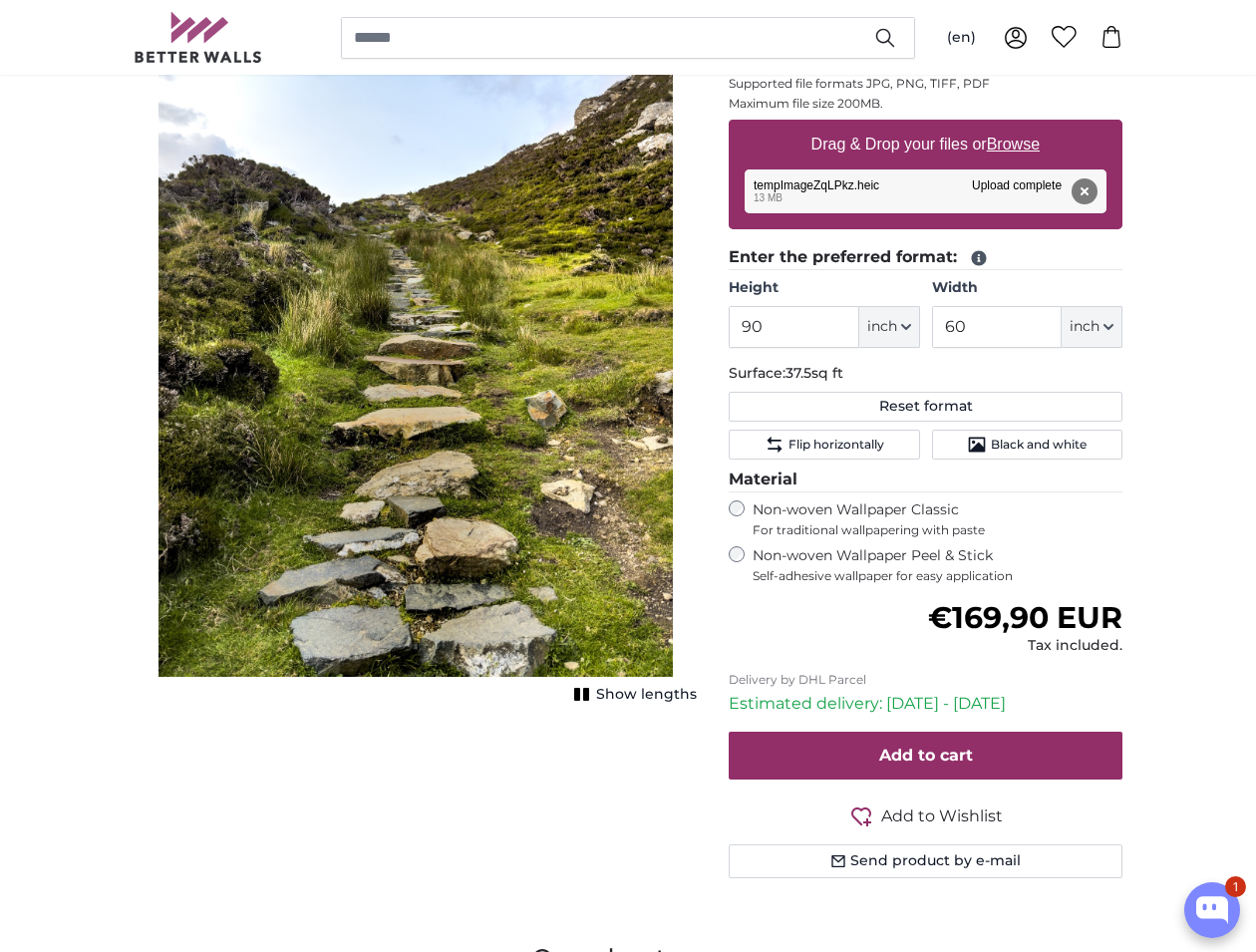 click 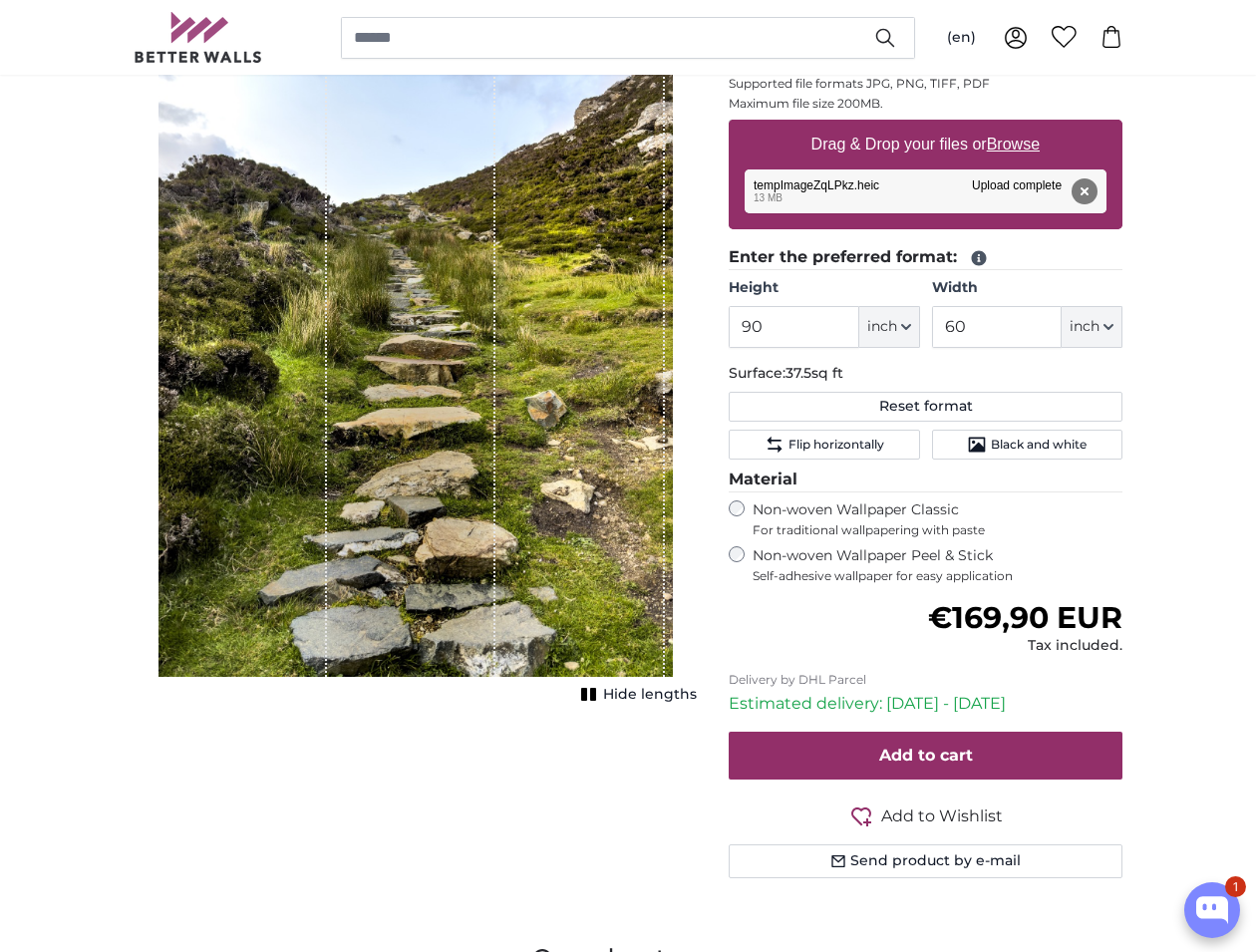 click 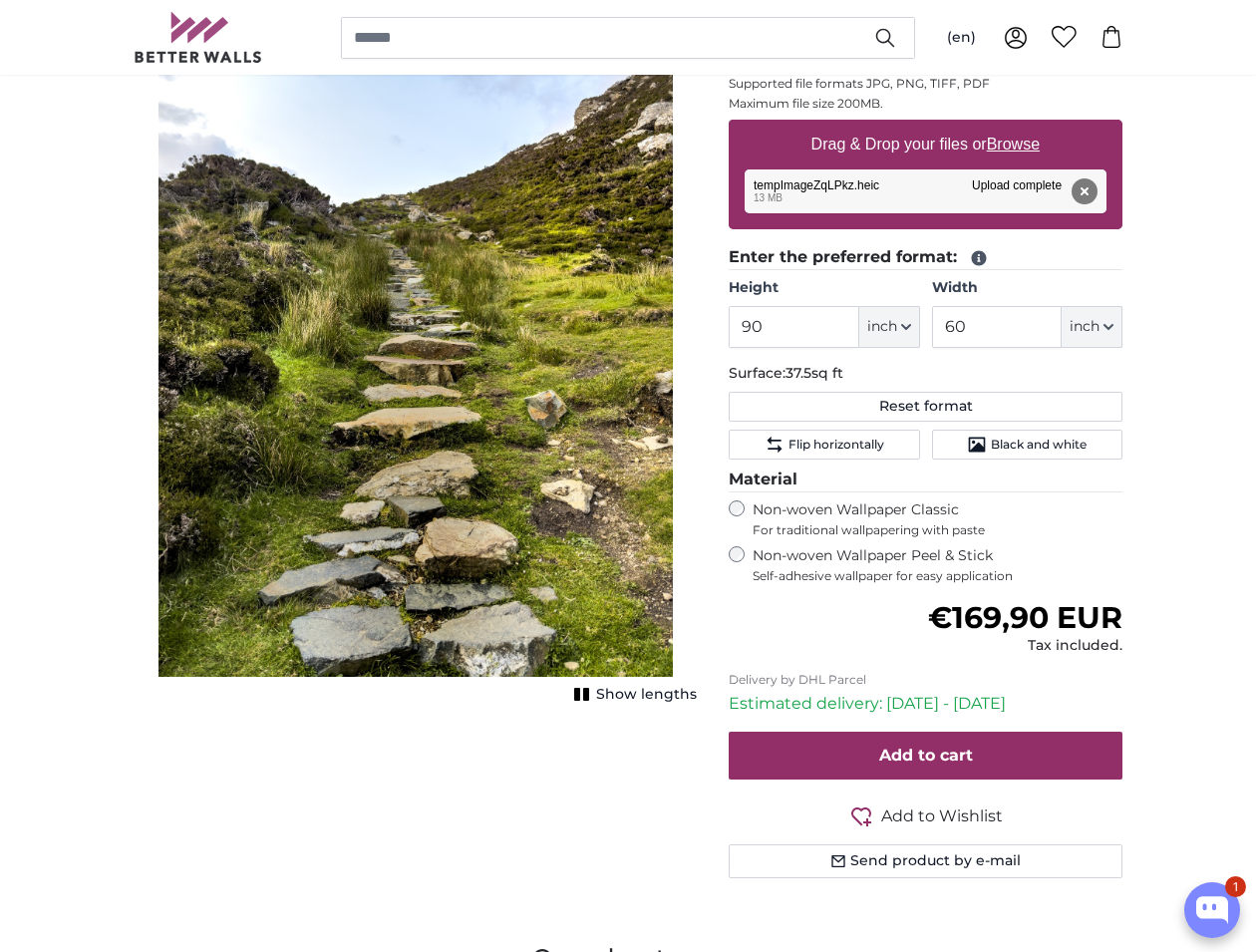 click 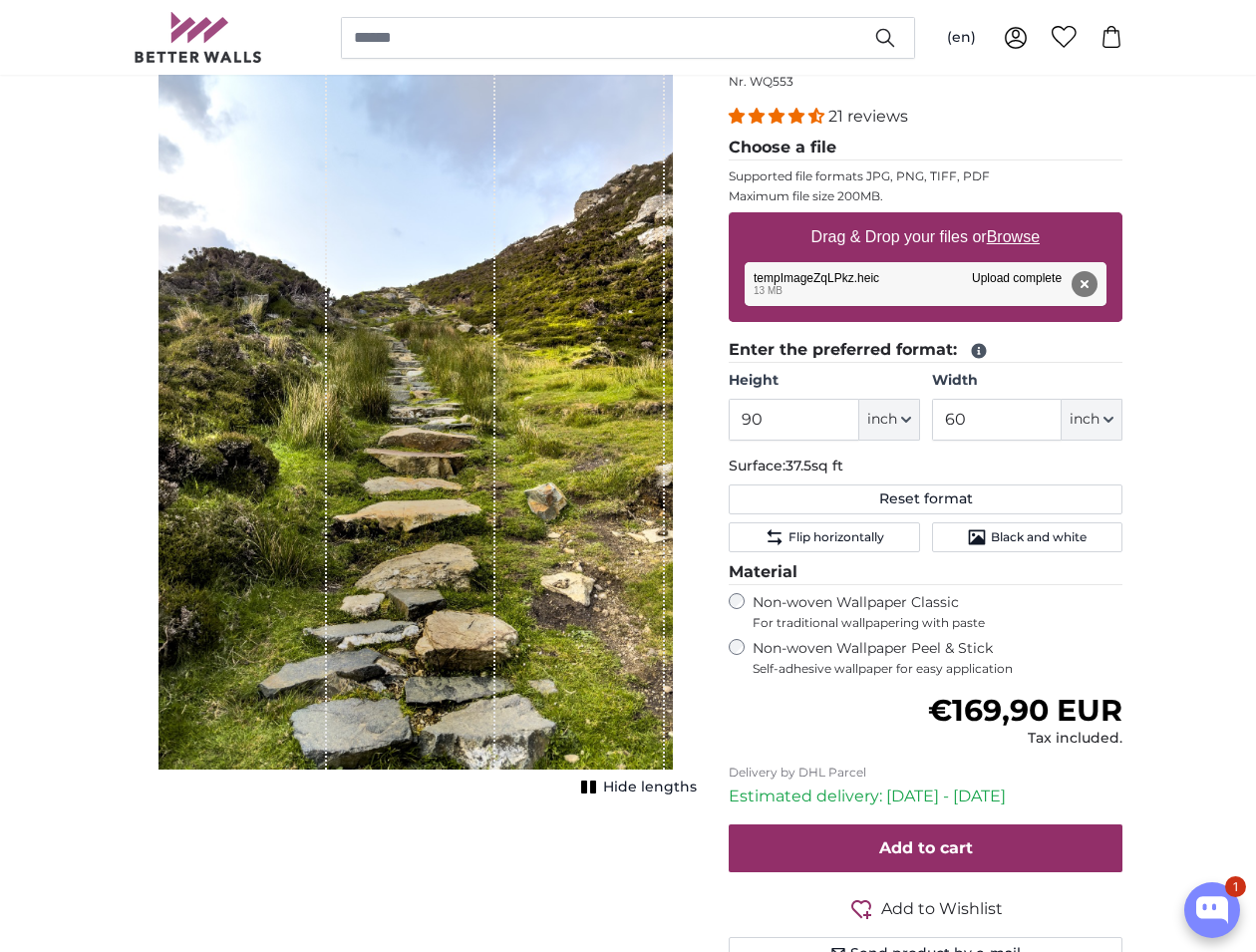 scroll, scrollTop: 266, scrollLeft: 0, axis: vertical 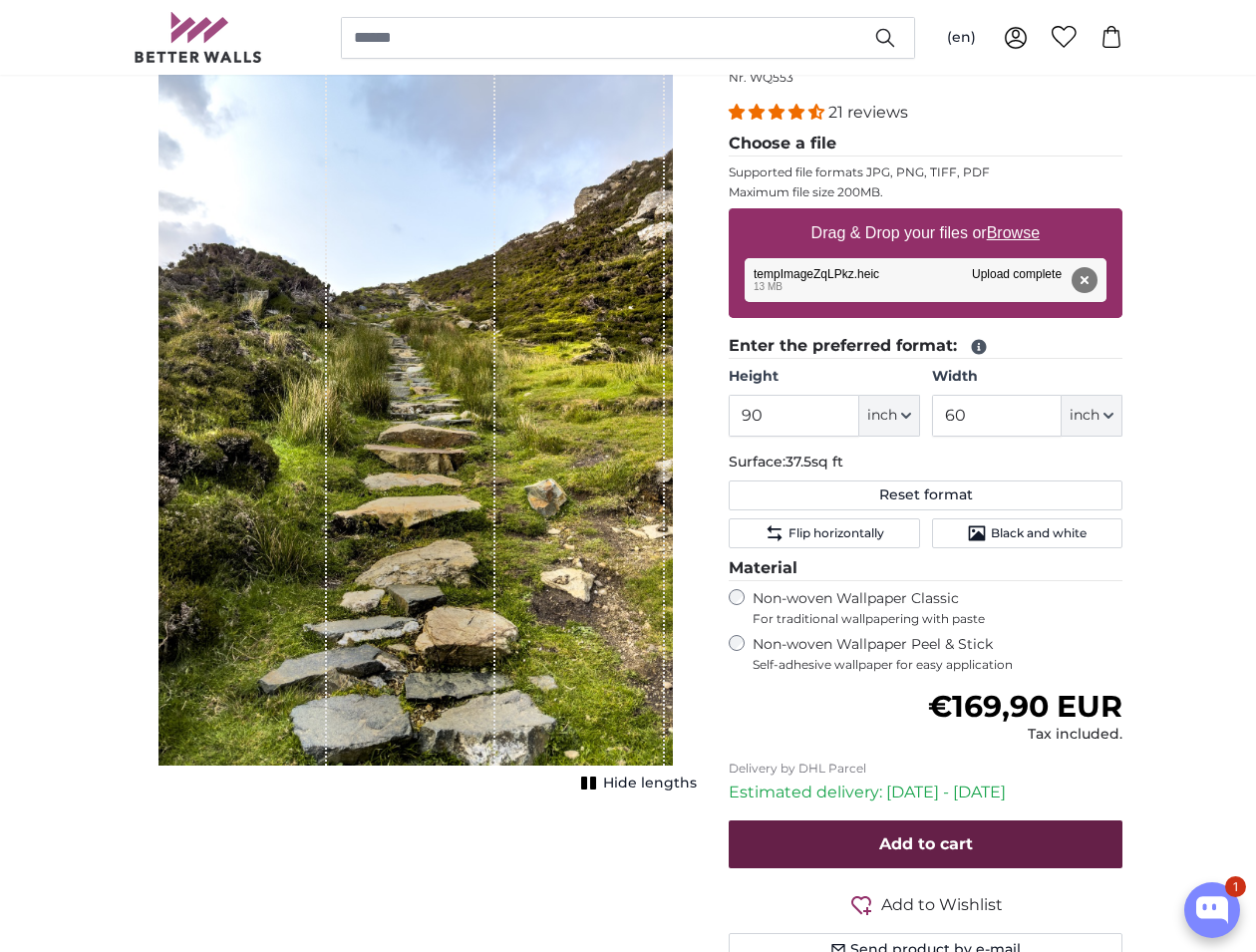 click on "Add to cart" at bounding box center [926, 843] 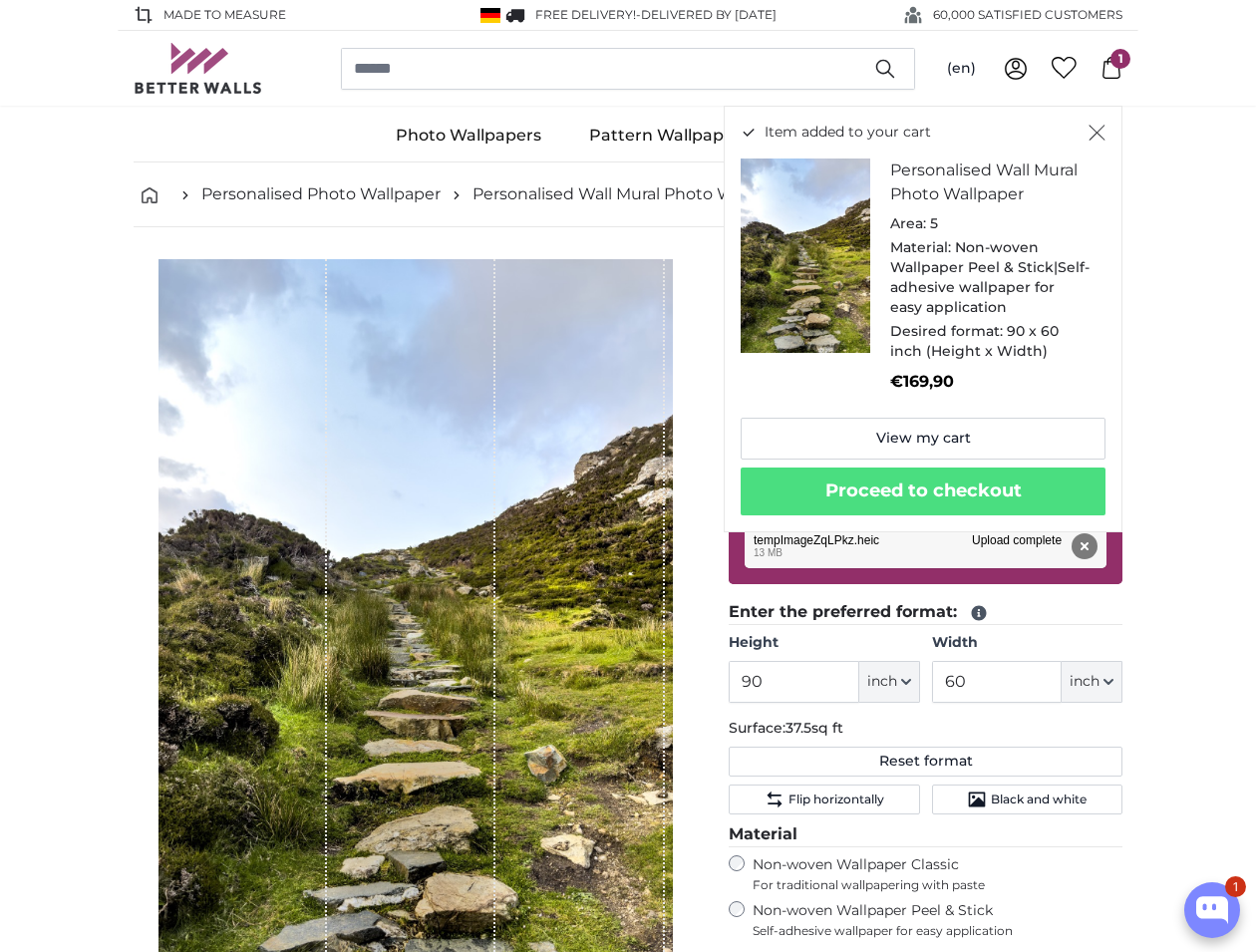 scroll, scrollTop: 0, scrollLeft: 0, axis: both 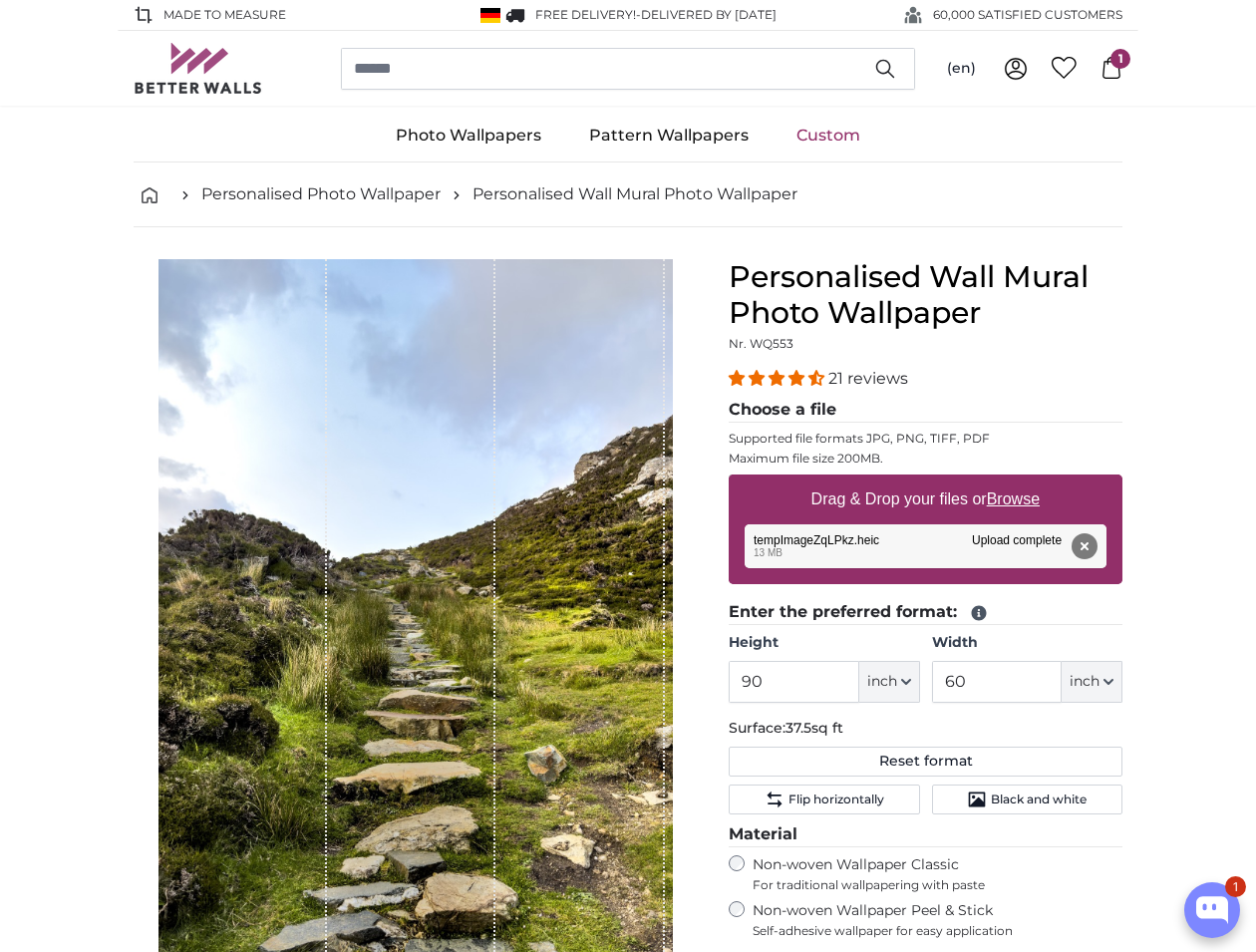 click on "Custom" at bounding box center [828, 136] 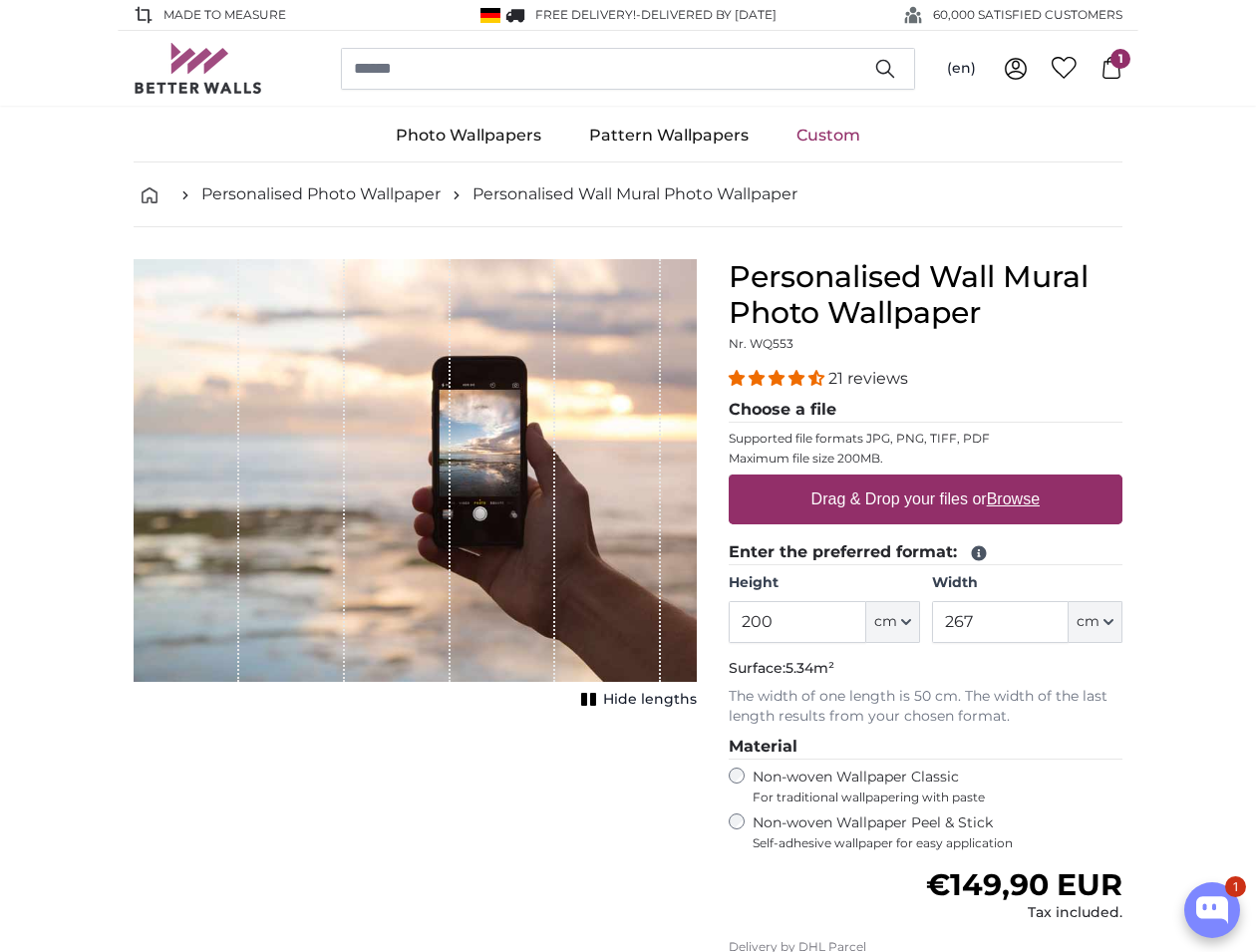 scroll, scrollTop: 0, scrollLeft: 0, axis: both 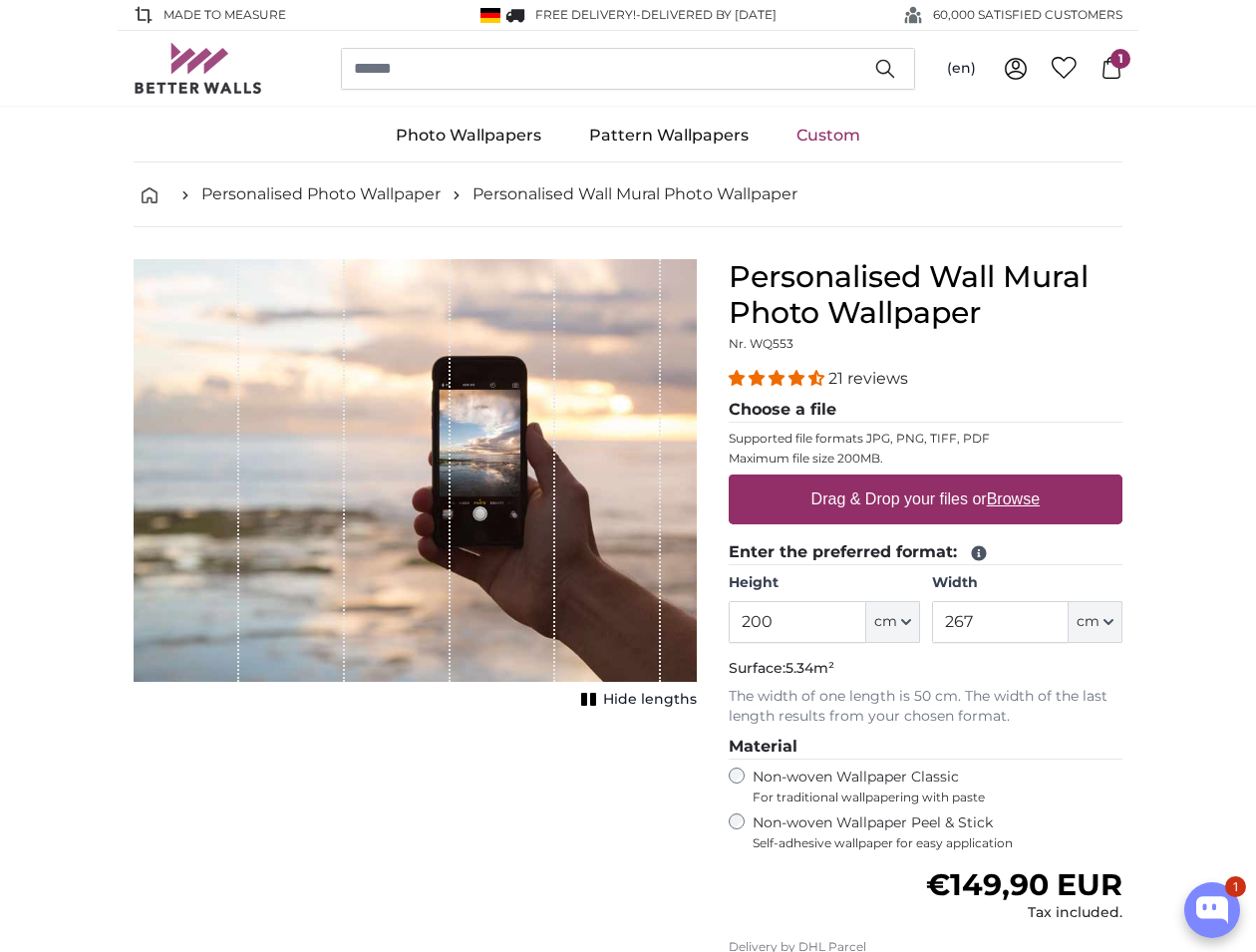 click on "Browse" at bounding box center (1013, 498) 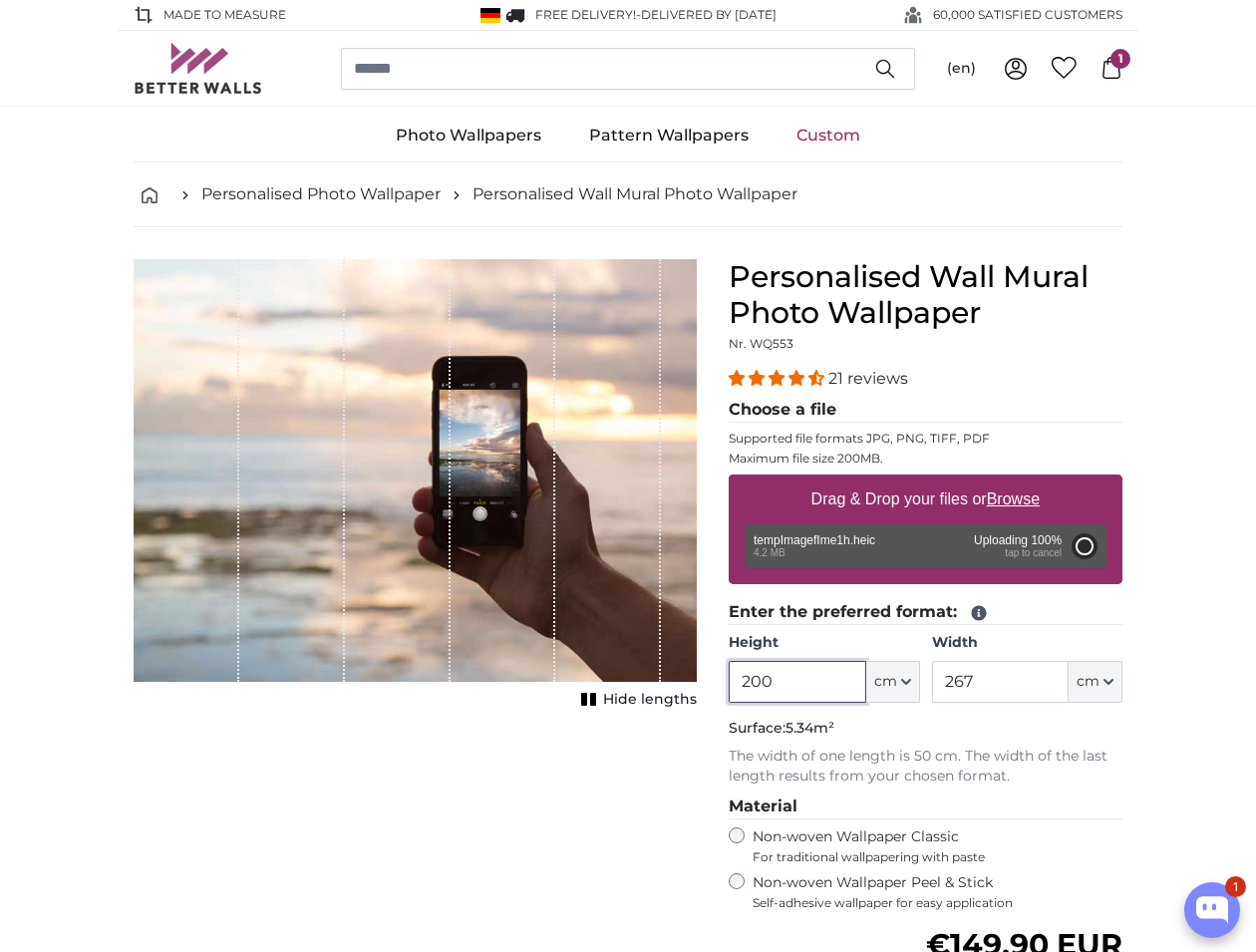 drag, startPoint x: 812, startPoint y: 682, endPoint x: 724, endPoint y: 683, distance: 88.005682 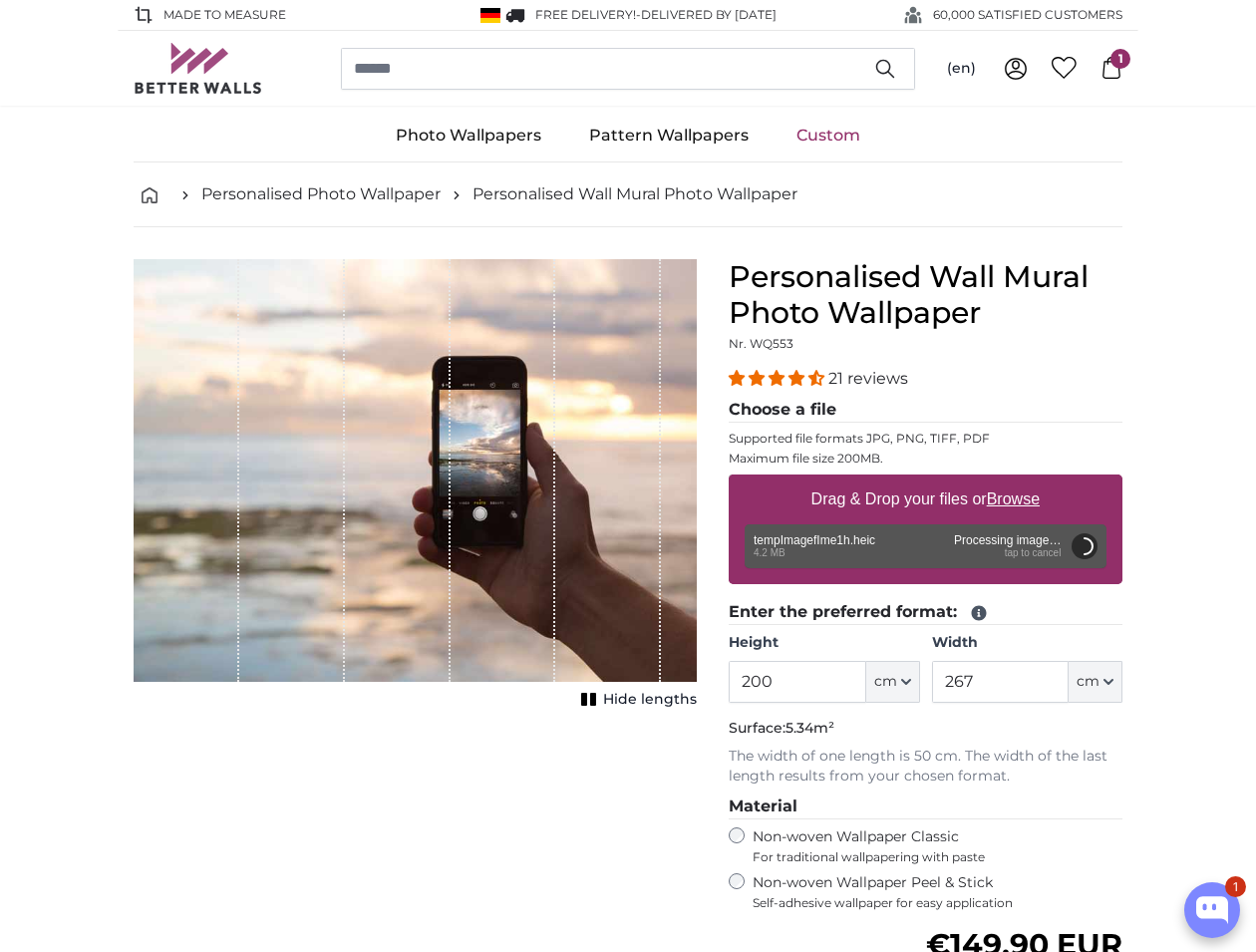 click on "Personalised Photo Wallpaper
Personalised Wall Mural Photo Wallpaper
Personalised Wall Mural Photo Wallpaper
Cancel
Crop image" at bounding box center (628, 2703) 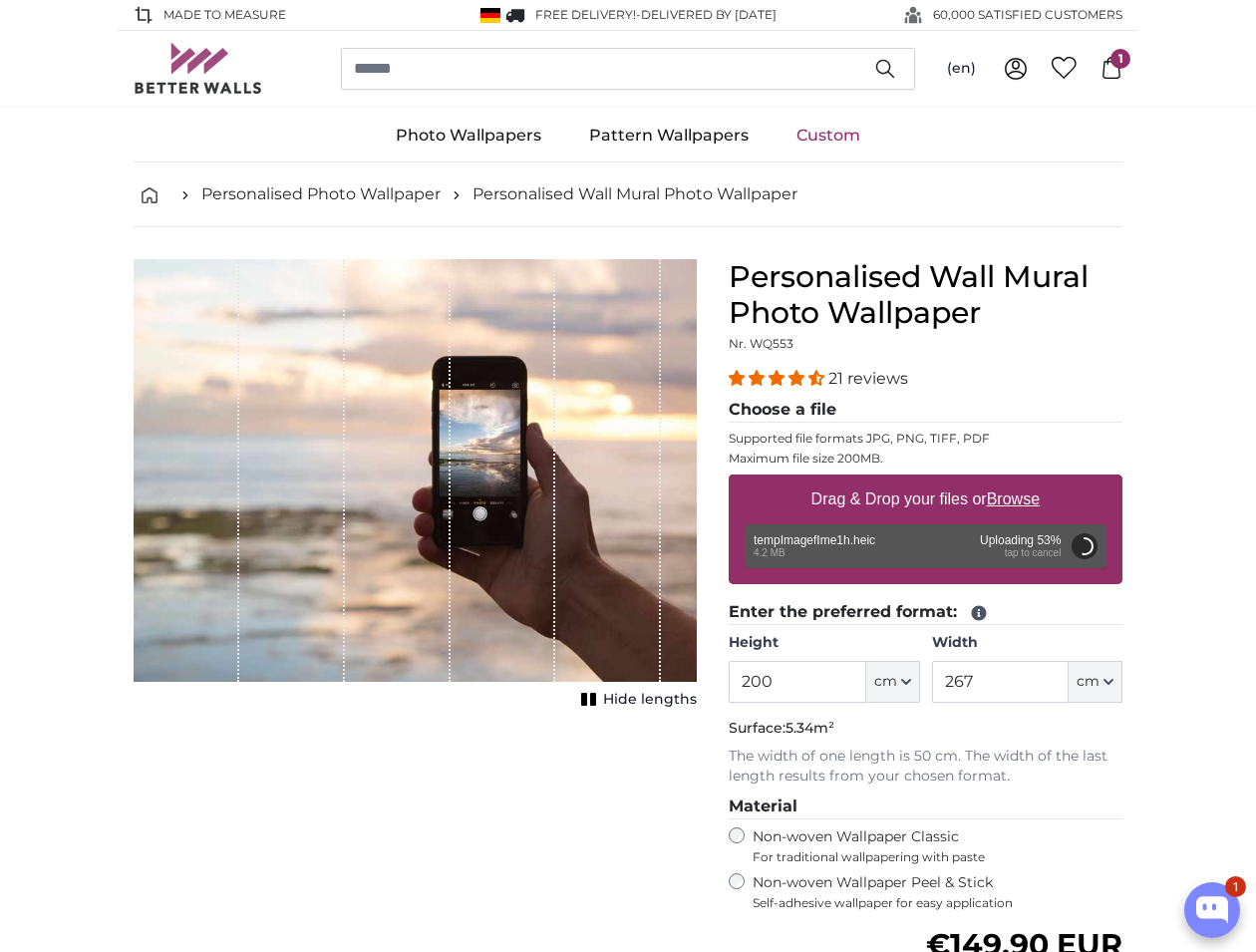 type on "112" 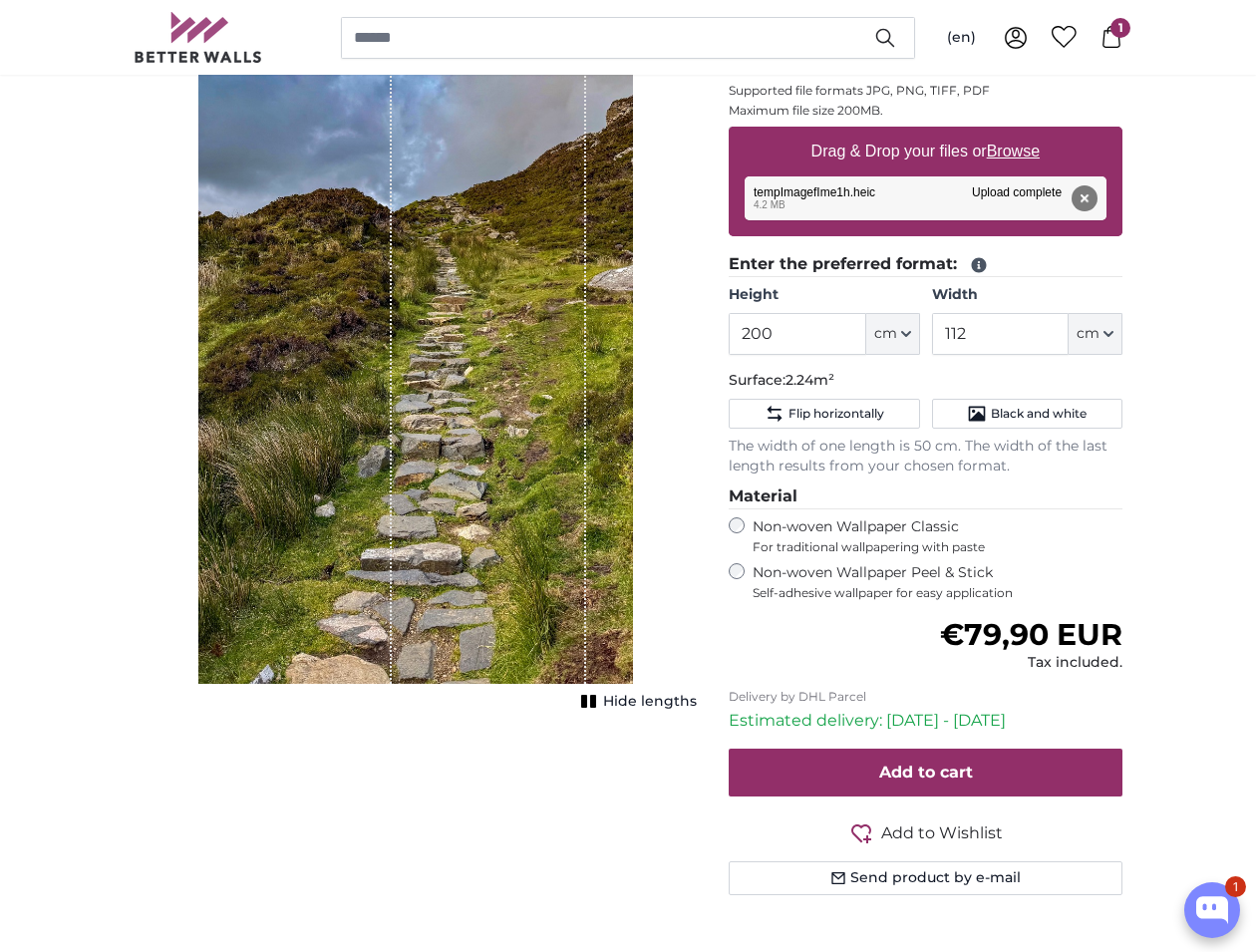 scroll, scrollTop: 356, scrollLeft: 0, axis: vertical 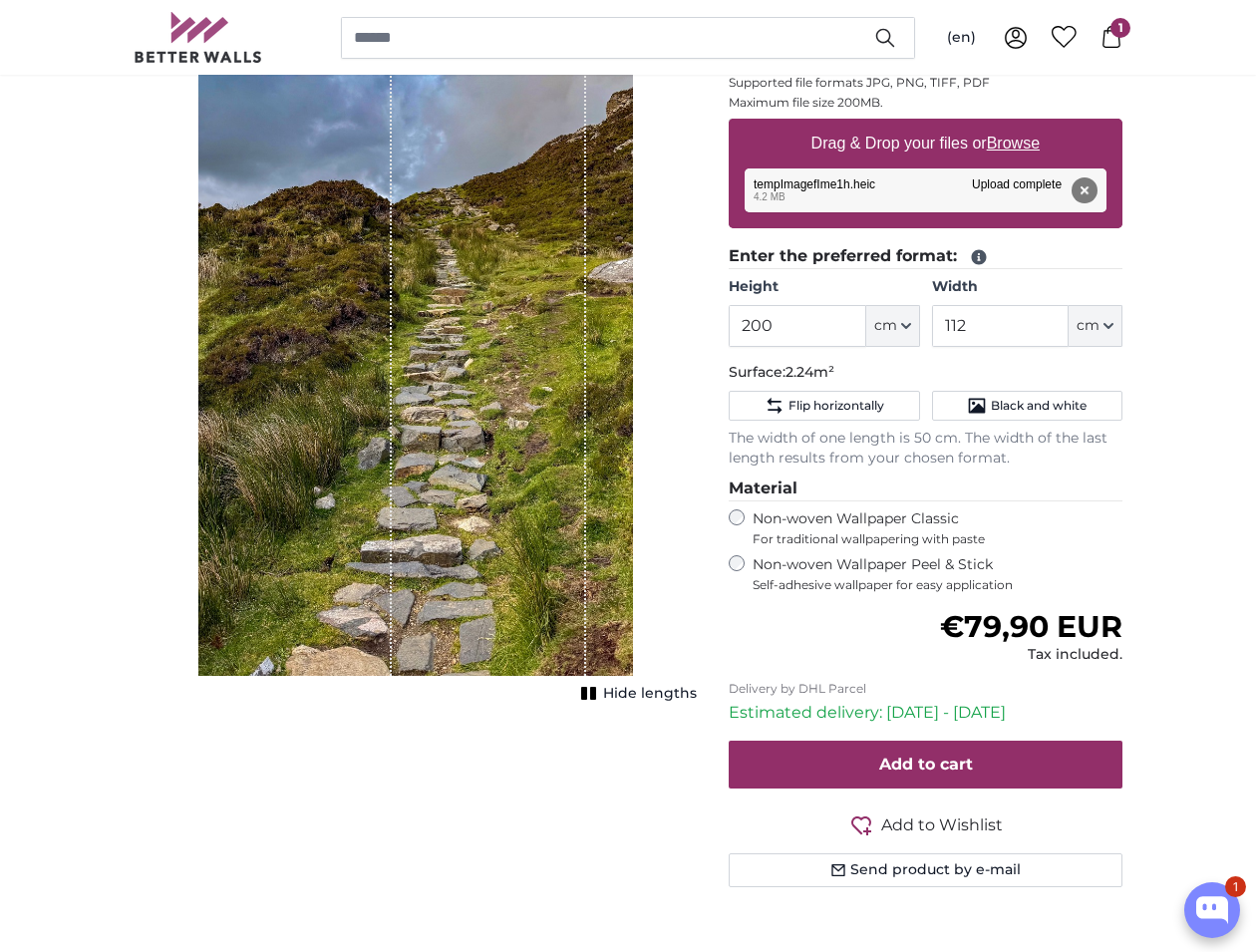 drag, startPoint x: 448, startPoint y: 472, endPoint x: 436, endPoint y: 474, distance: 12.165525 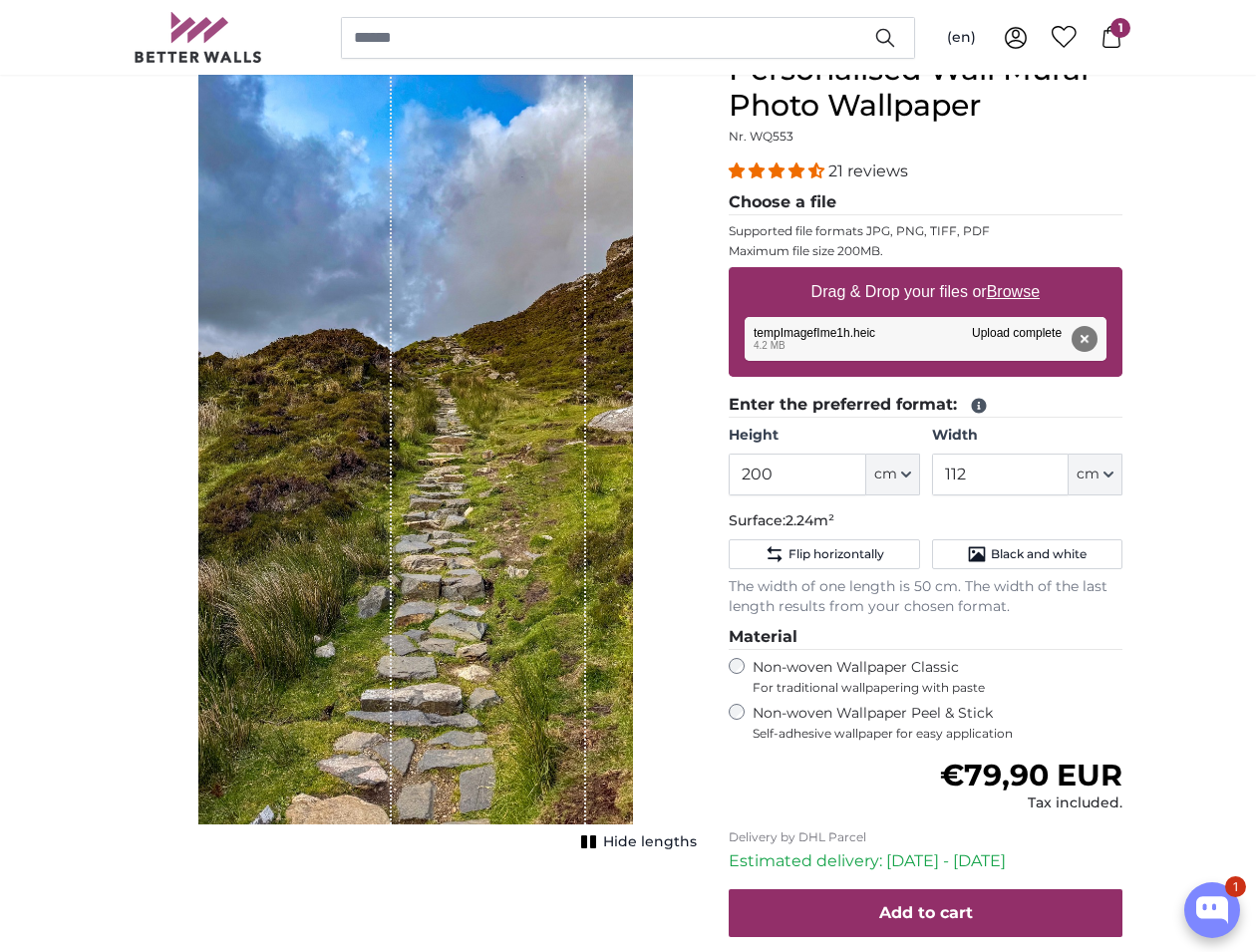 scroll, scrollTop: 188, scrollLeft: 0, axis: vertical 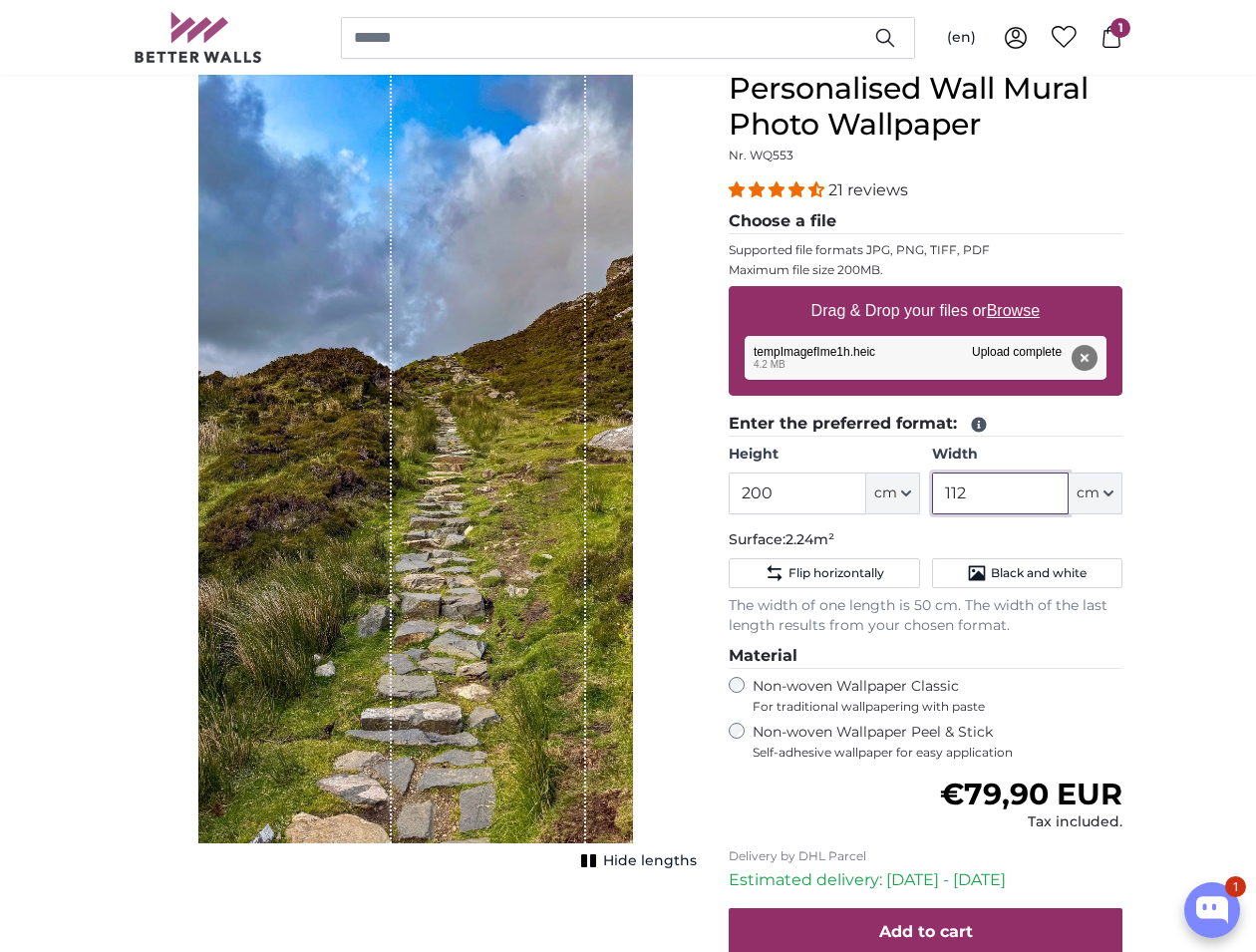 drag, startPoint x: 977, startPoint y: 491, endPoint x: 927, endPoint y: 494, distance: 50.08992 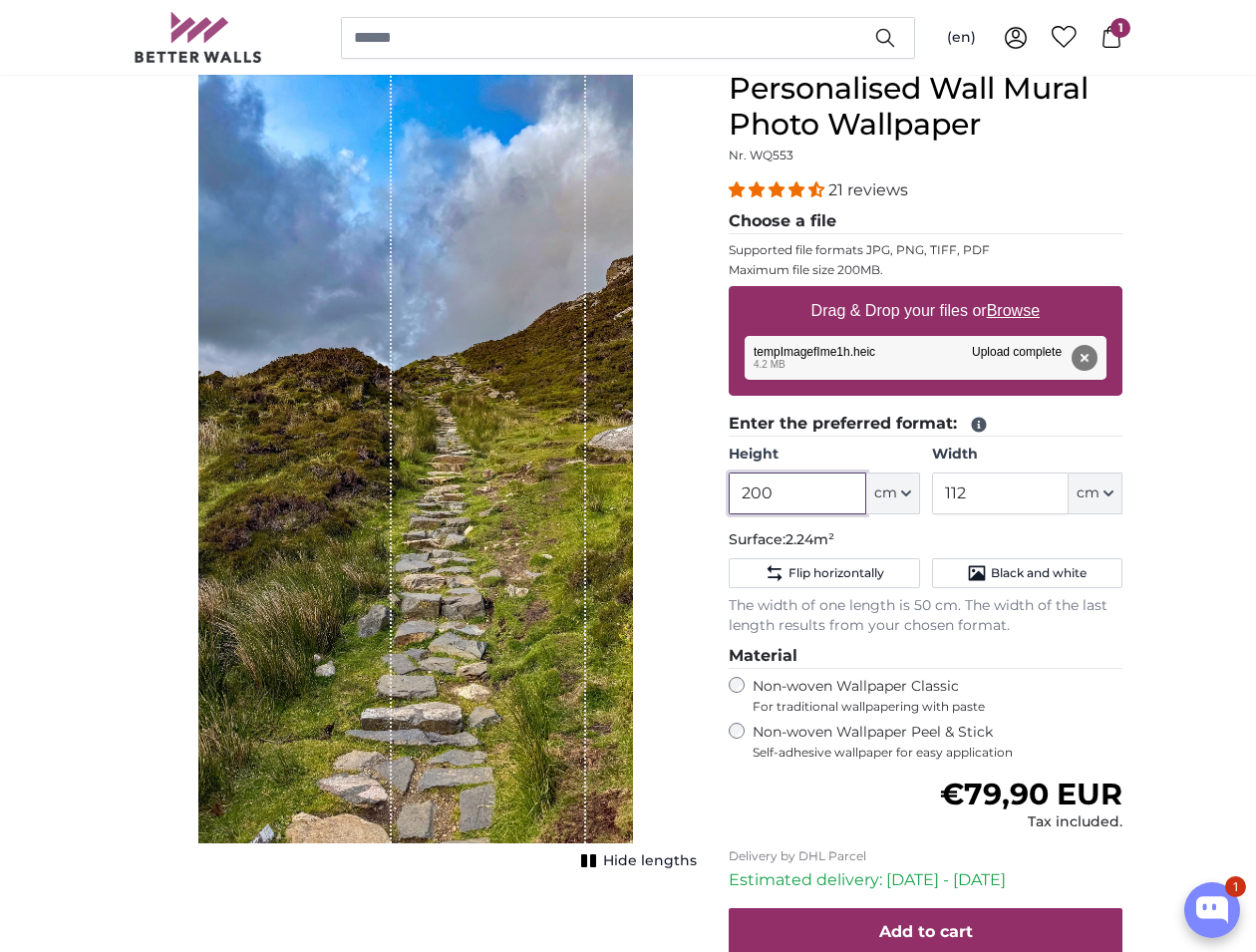 drag, startPoint x: 812, startPoint y: 492, endPoint x: 716, endPoint y: 495, distance: 96.04686 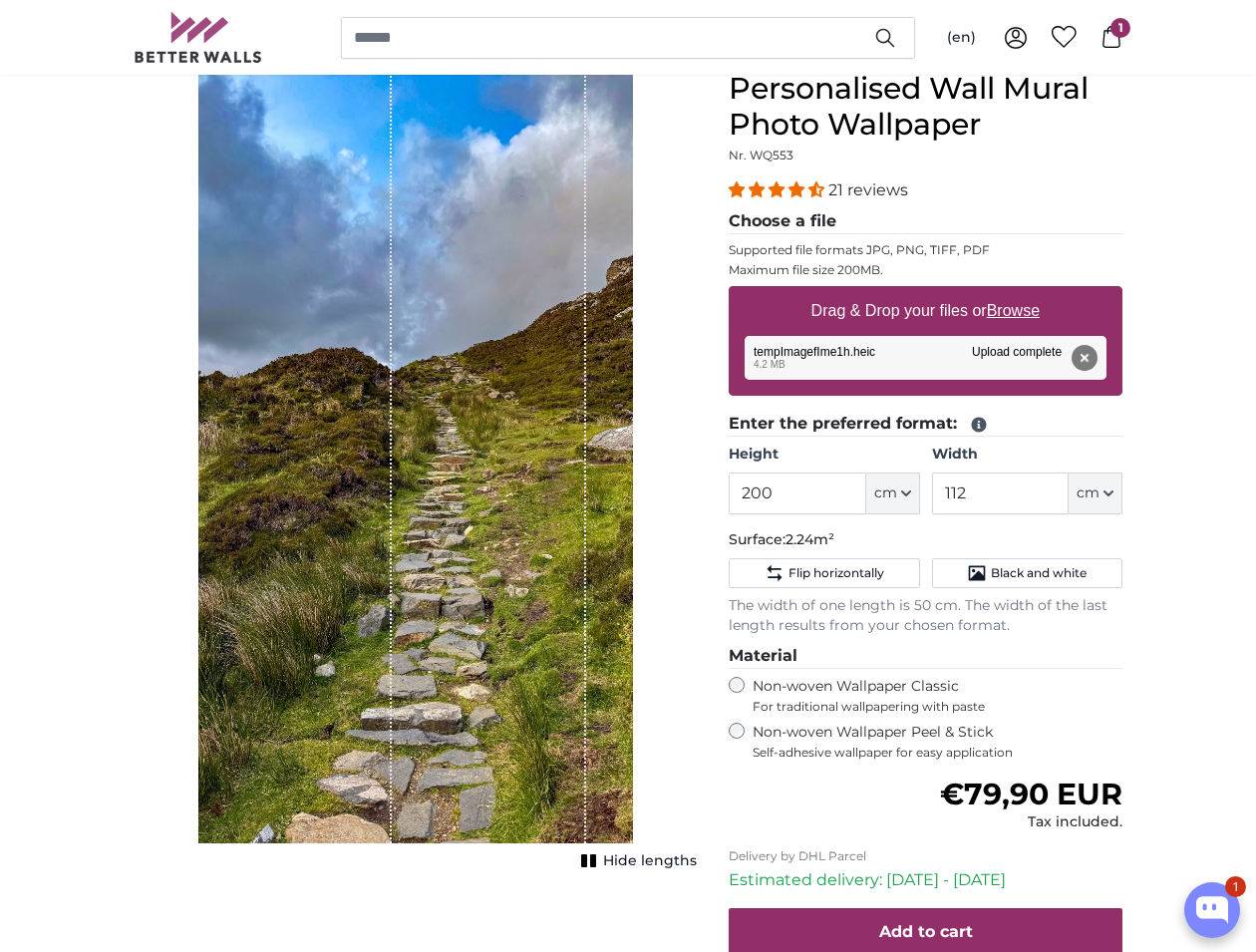 click 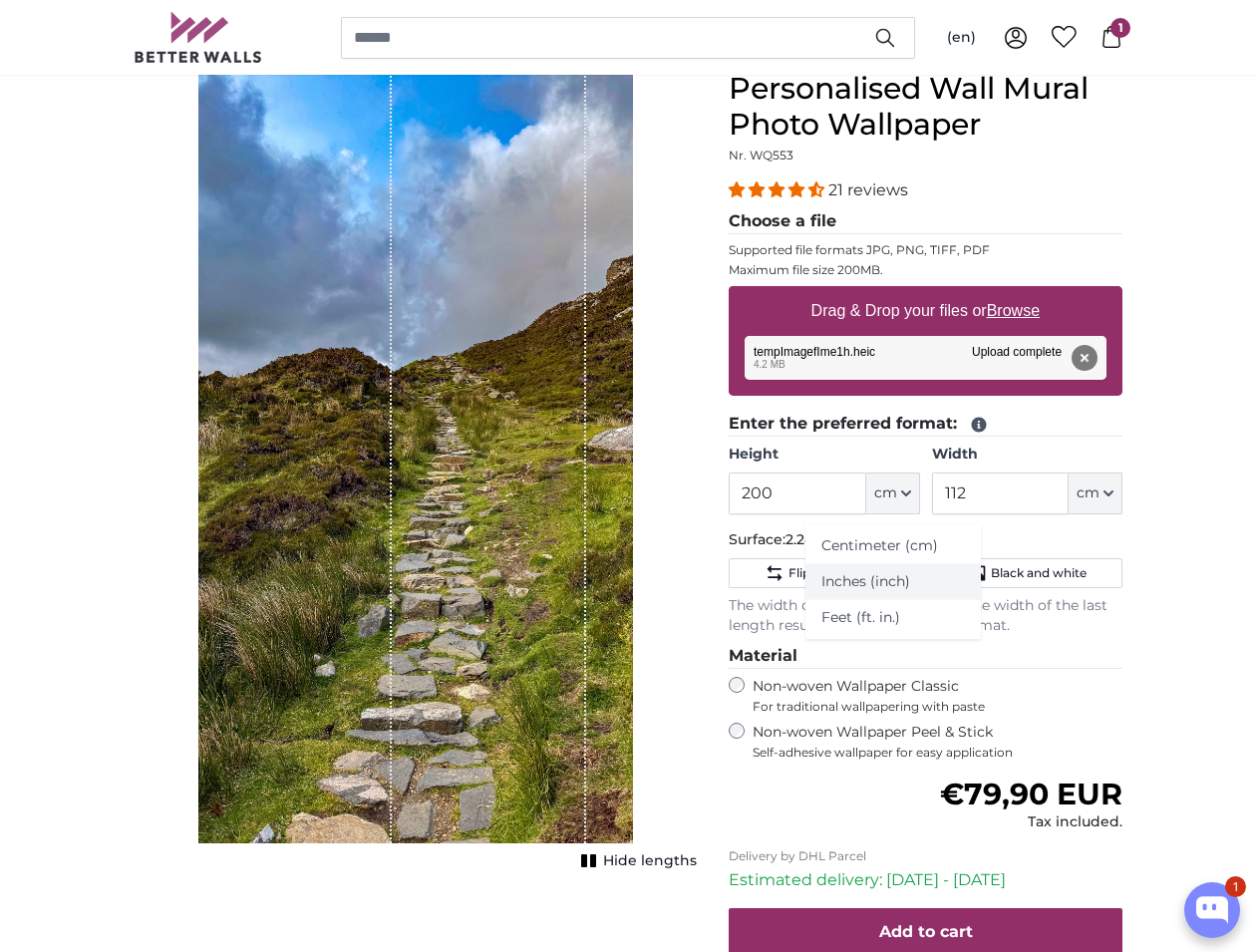 click on "Inches (inch)" 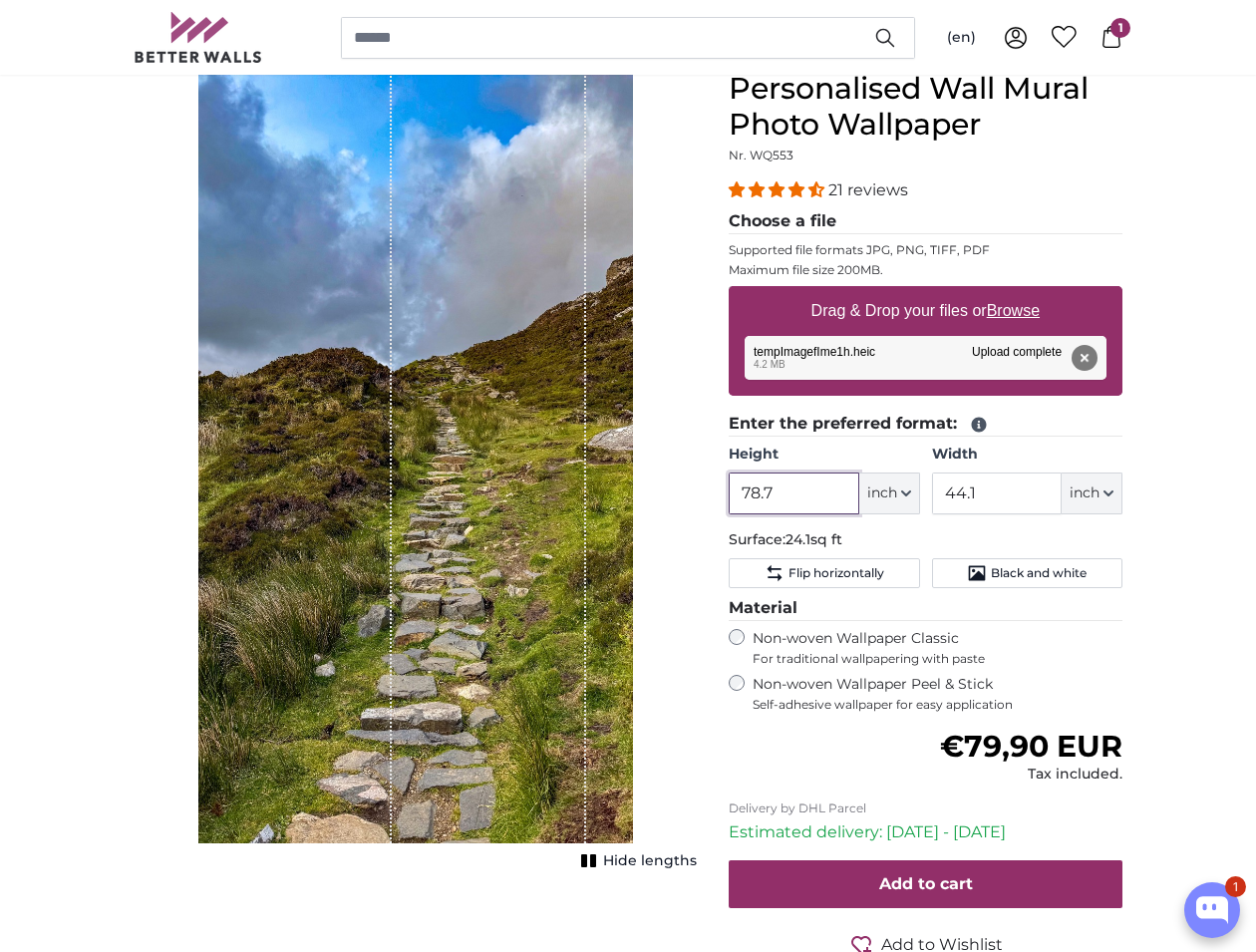 drag, startPoint x: 786, startPoint y: 491, endPoint x: 729, endPoint y: 491, distance: 57 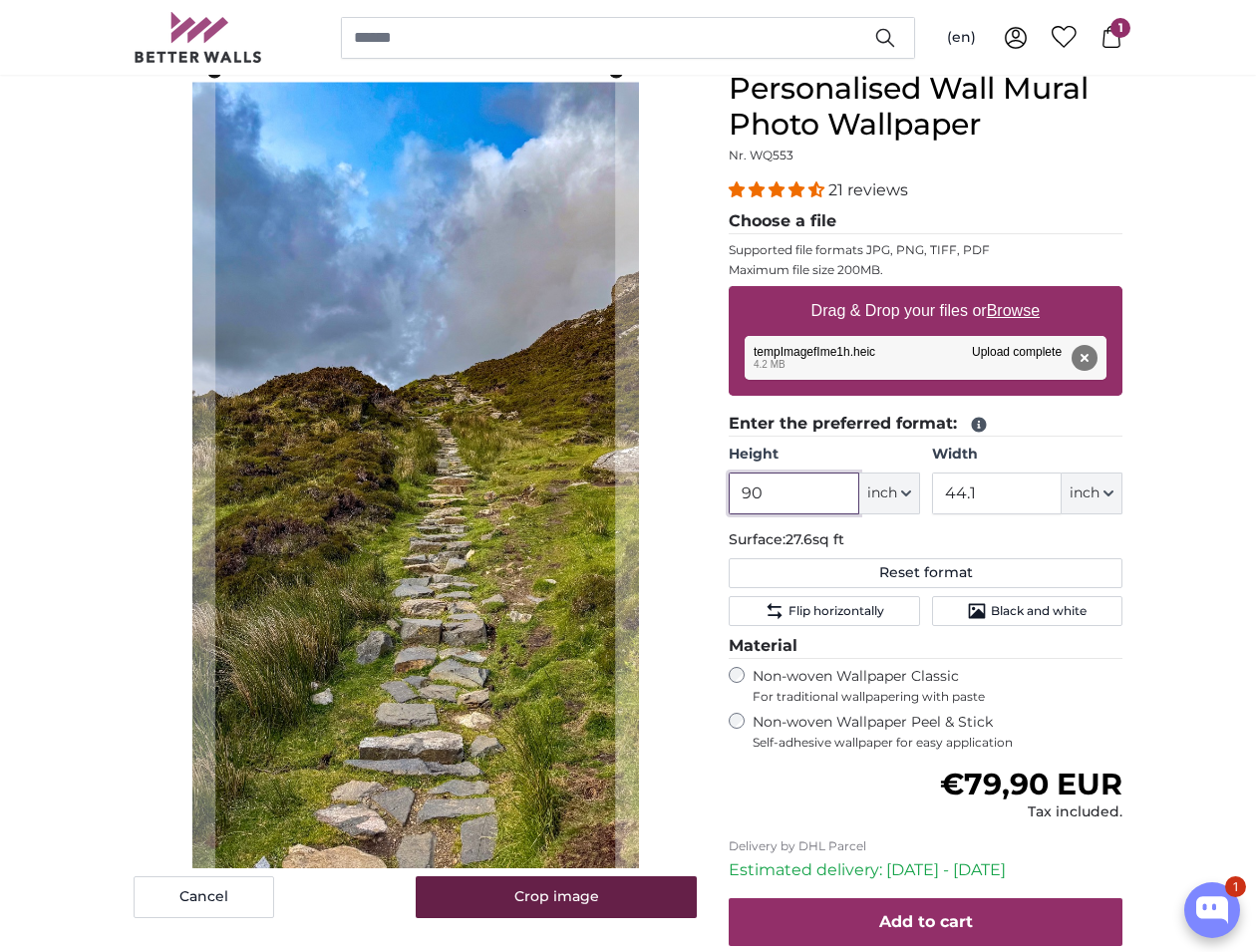 type on "90" 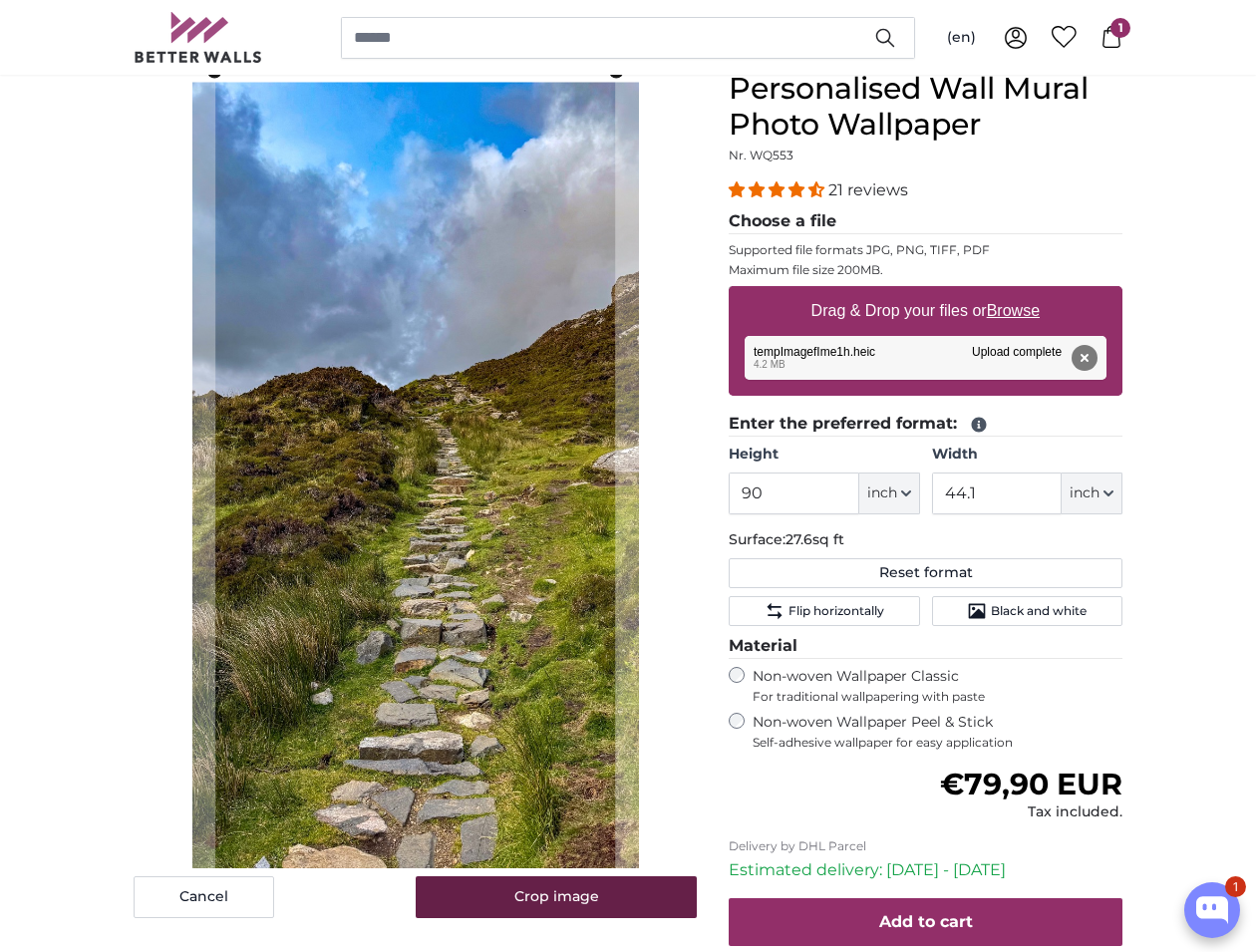 click on "Crop image" at bounding box center [556, 897] 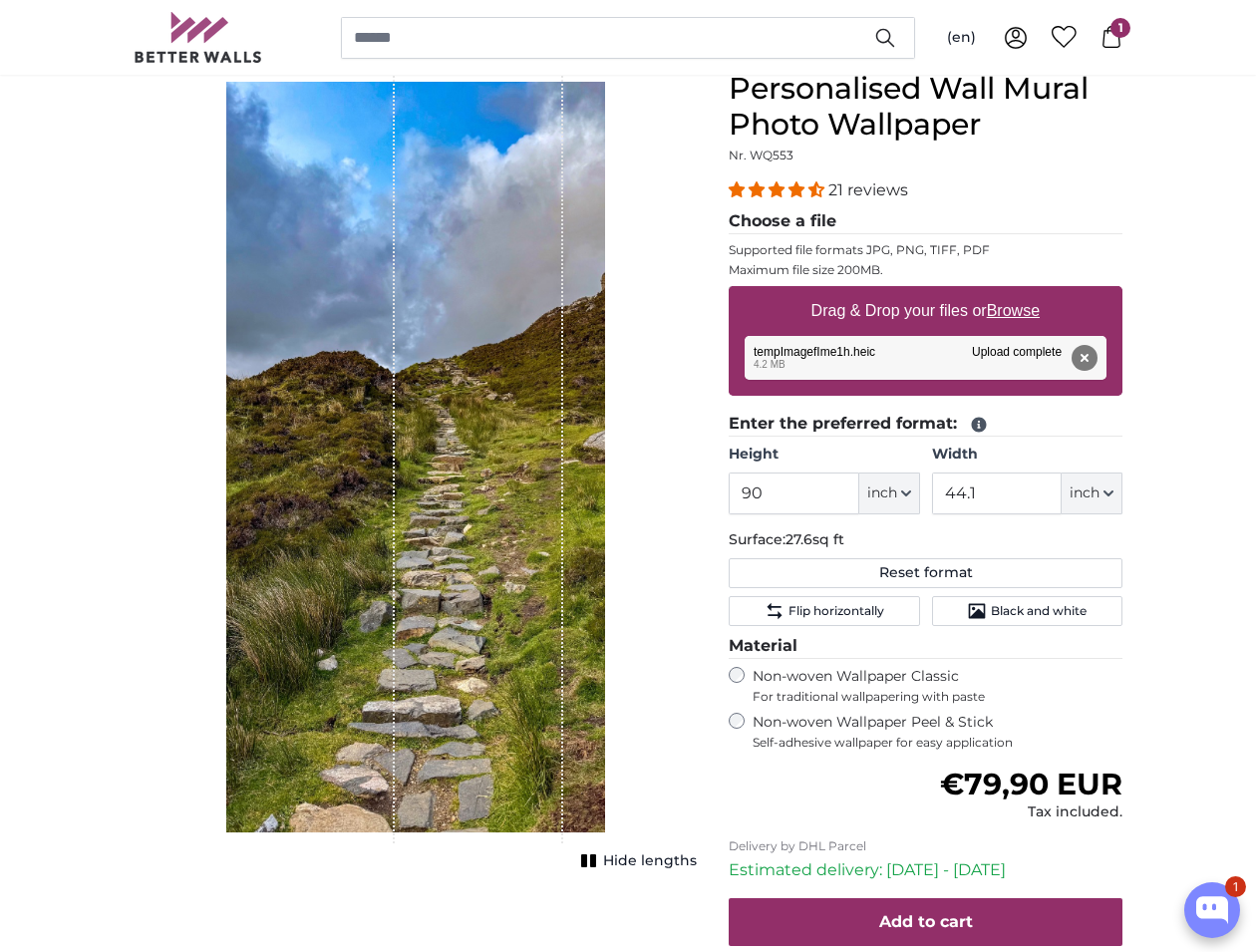 click on "inch" 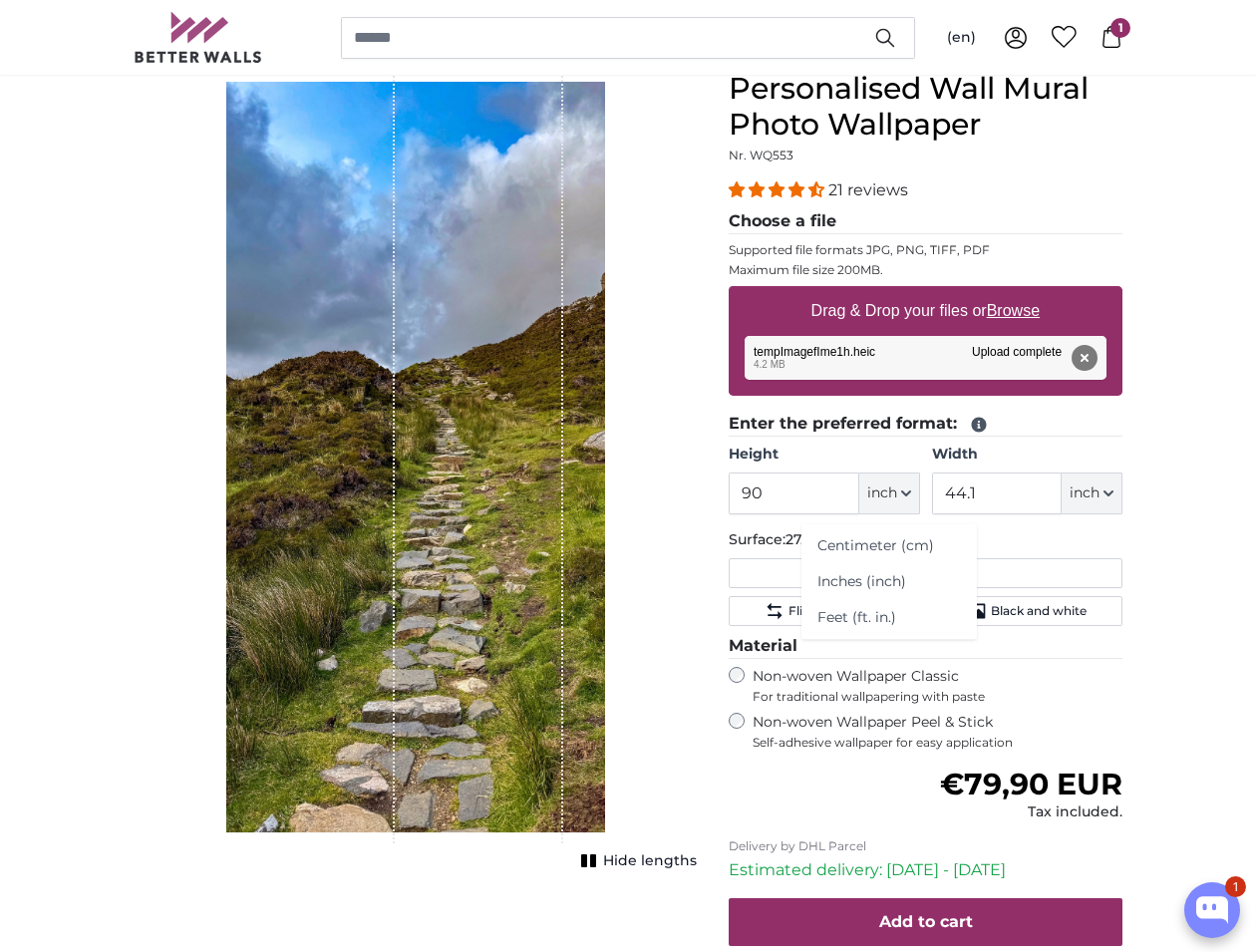 click 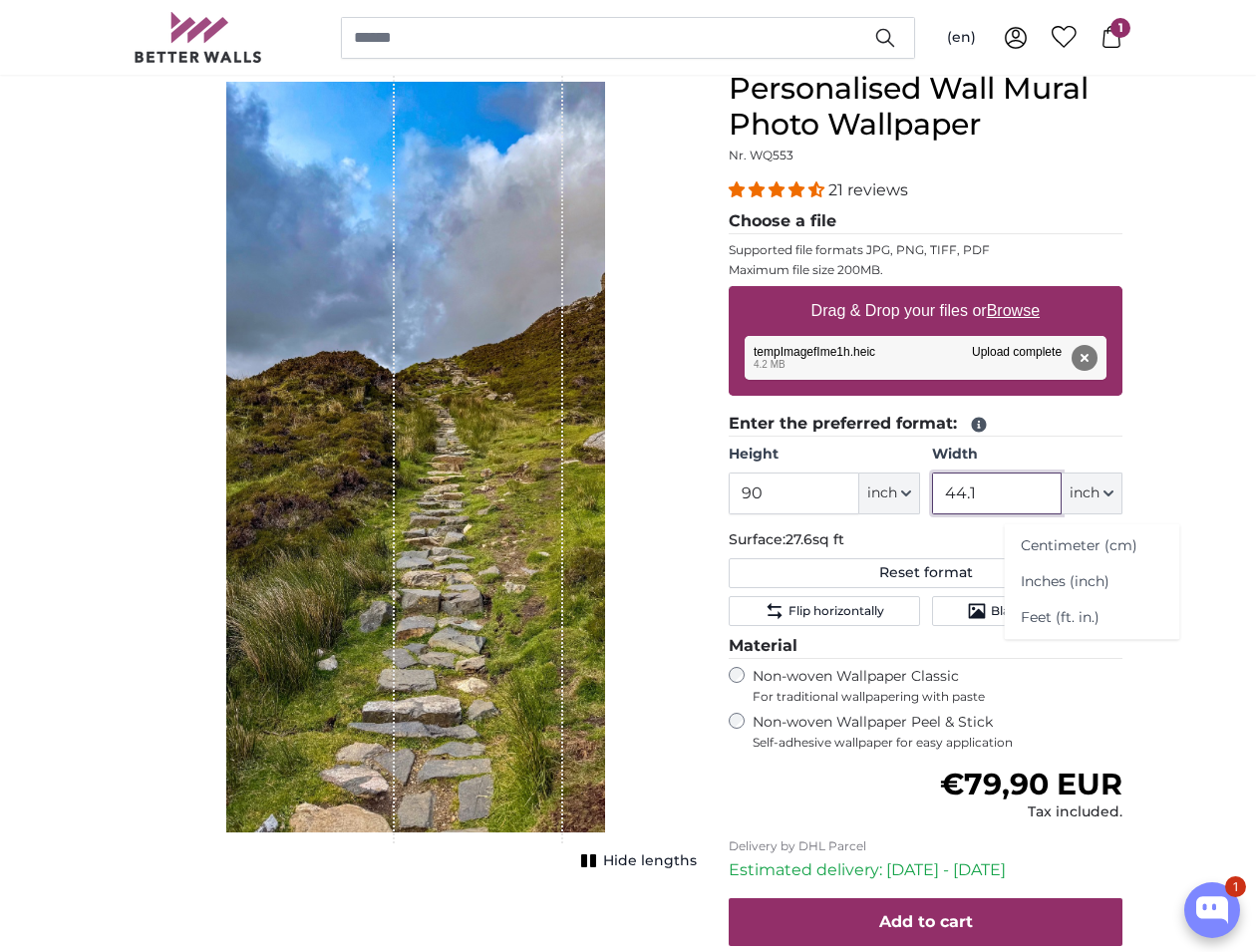 click on "44.1" at bounding box center (997, 493) 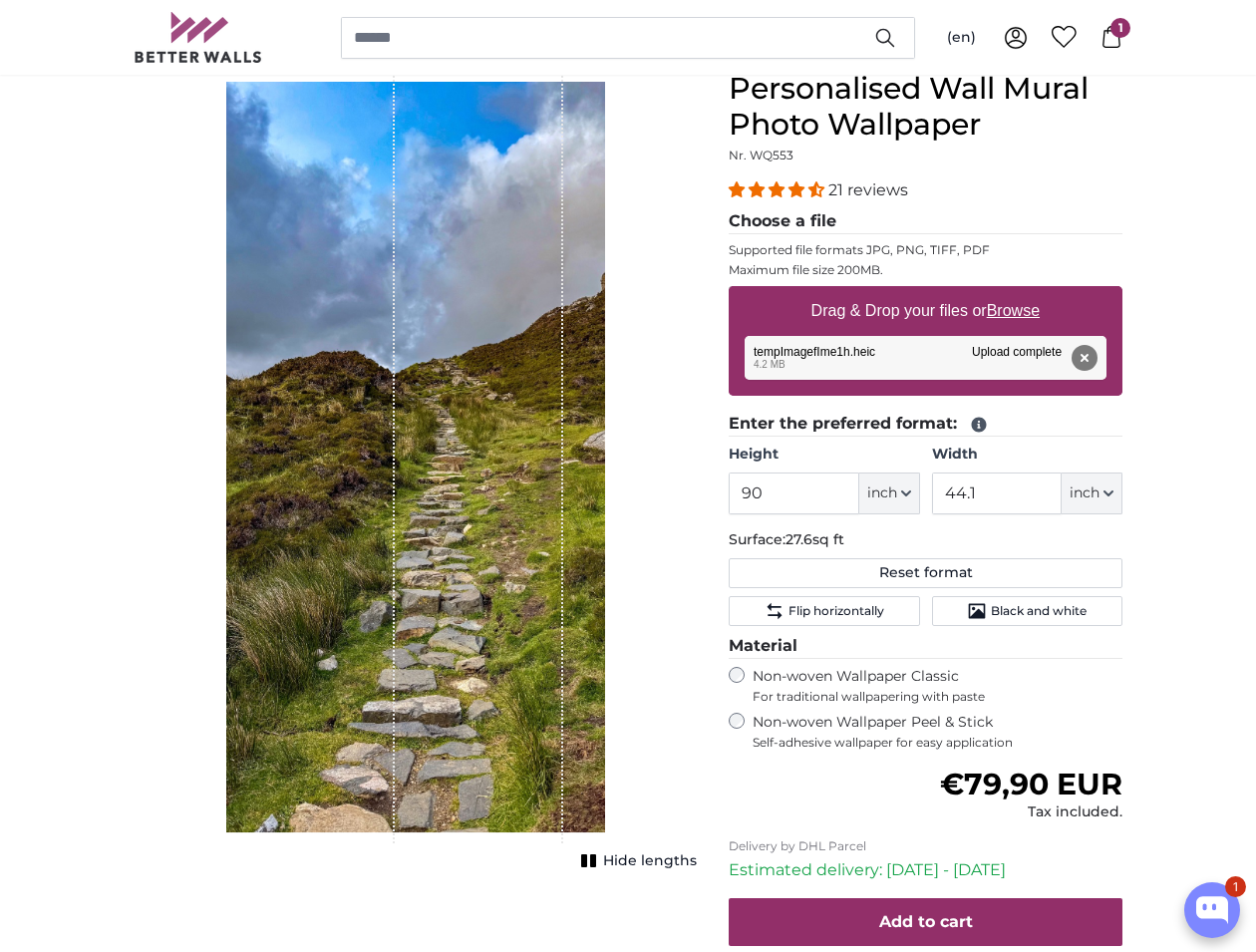 click on "Hide lengths" at bounding box center [650, 861] 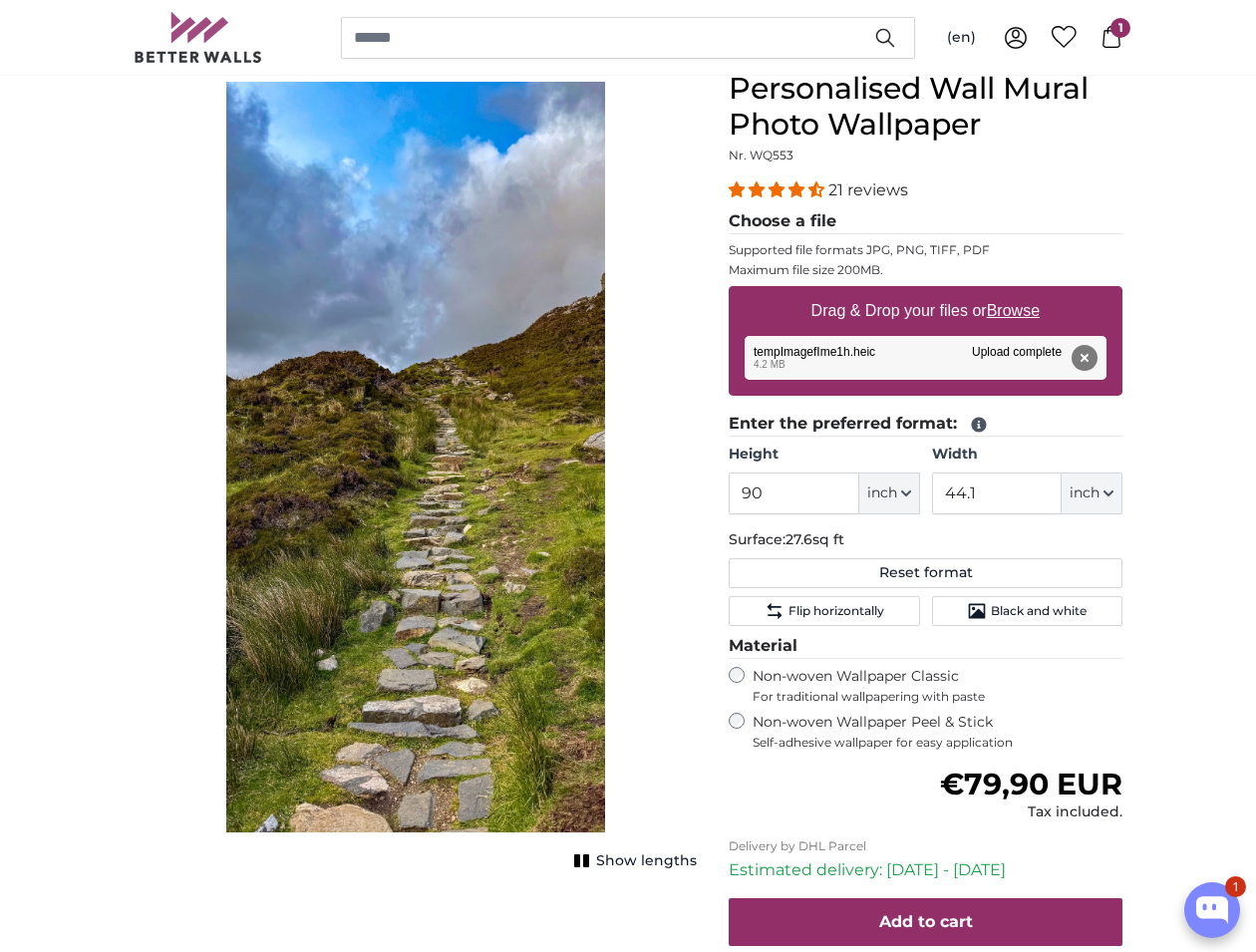 click on "Show lengths" at bounding box center (646, 861) 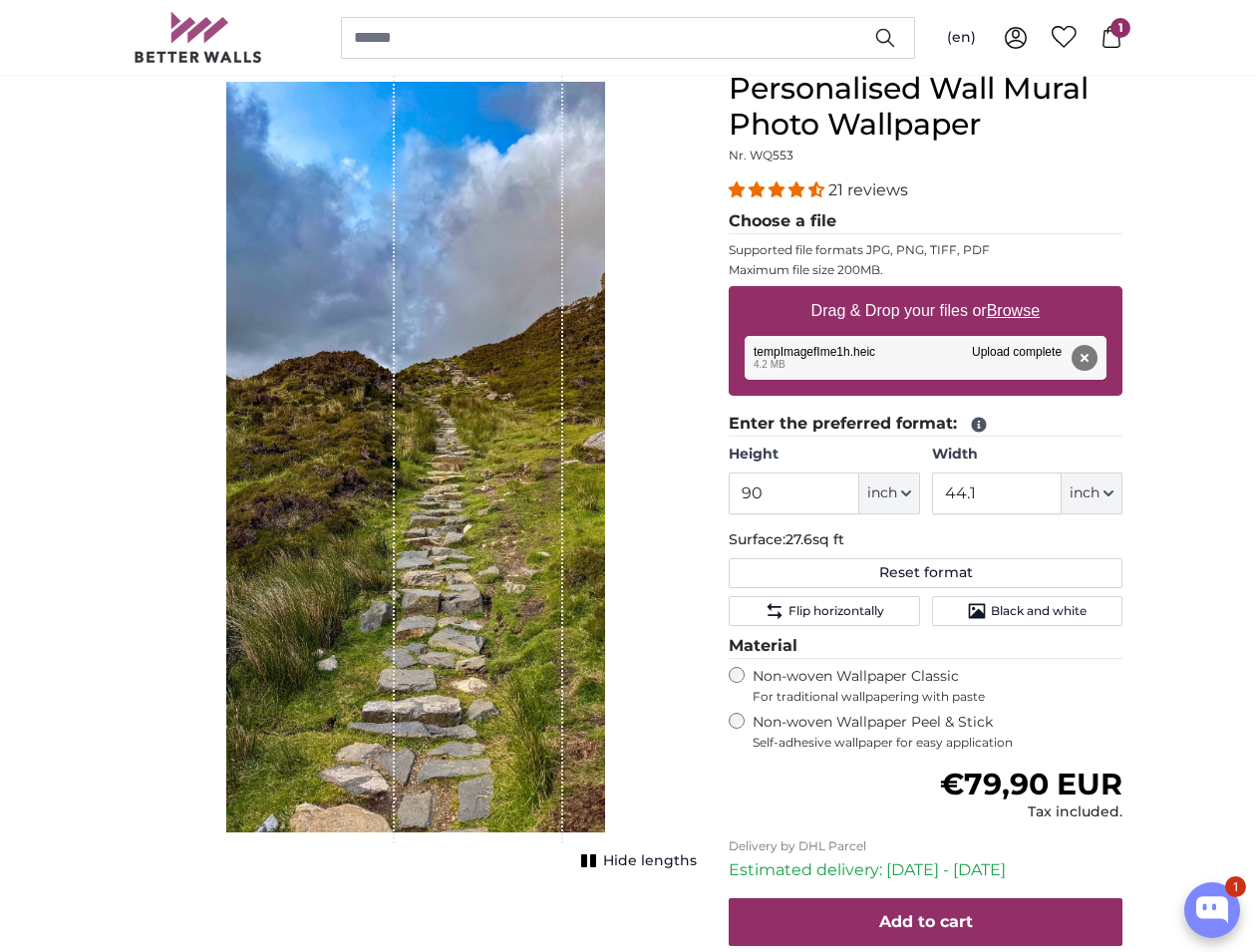 click at bounding box center (478, 457) 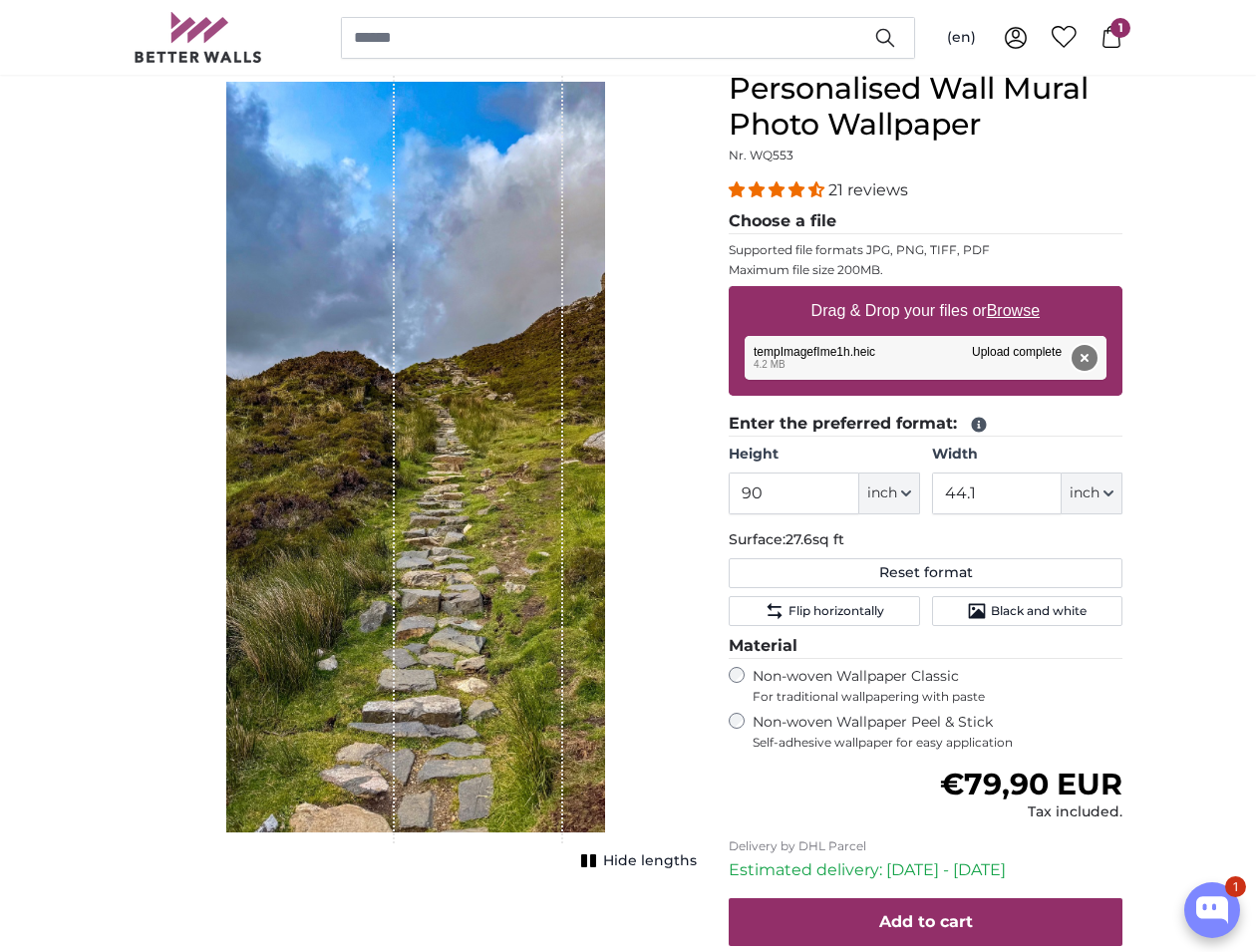 click on "Remove" at bounding box center [1085, 358] 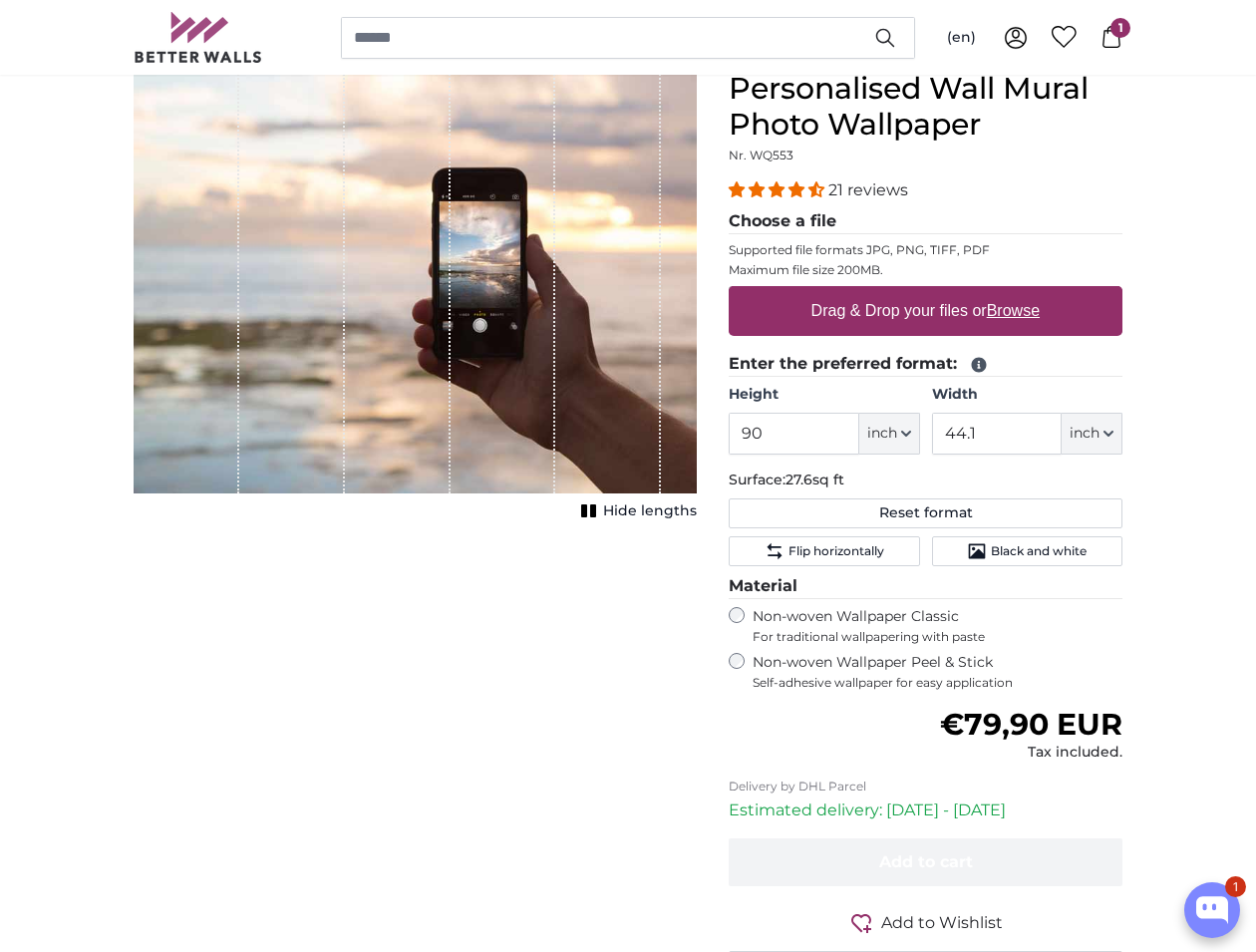 click on "Drag & Drop your files or  Browse" at bounding box center [925, 311] 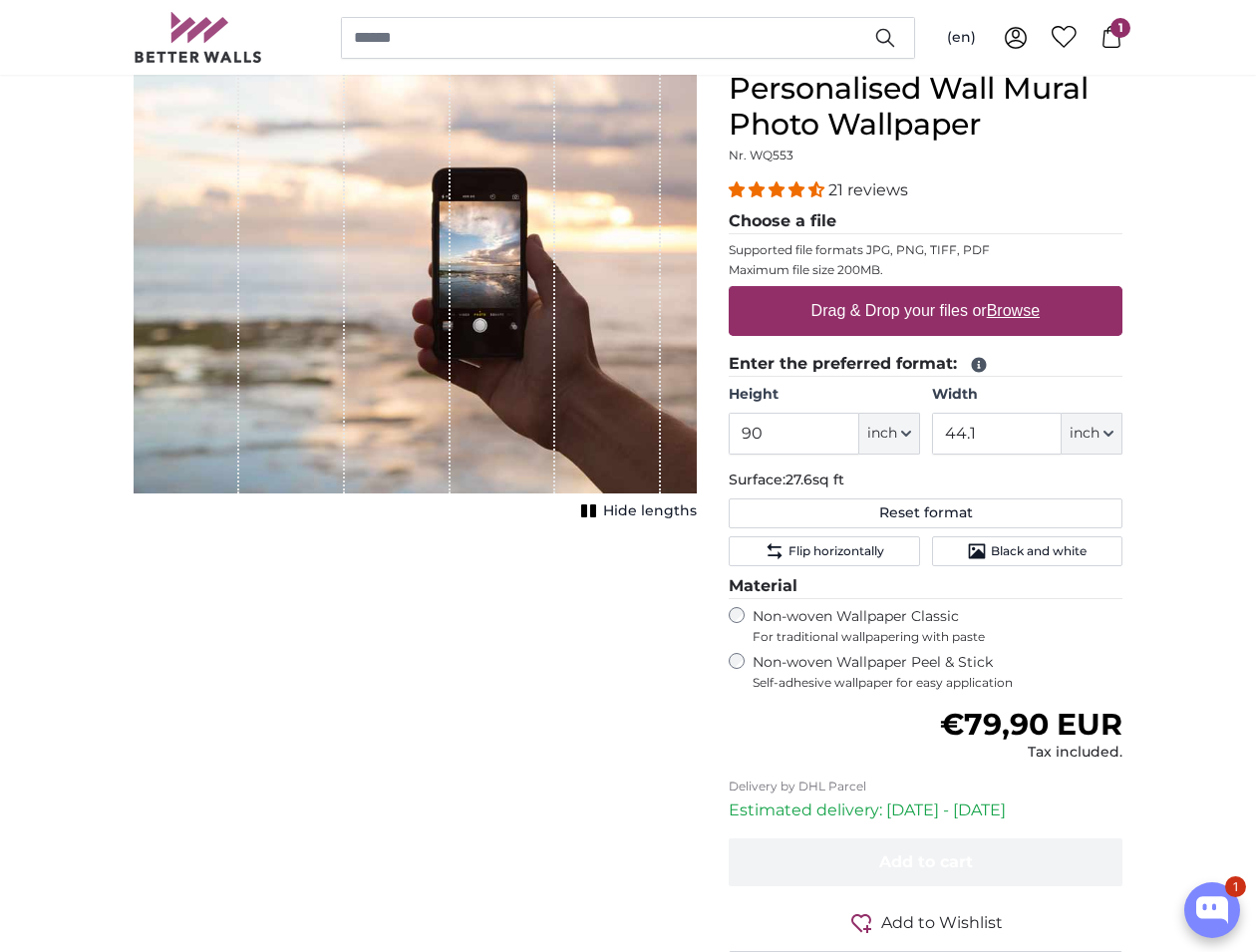 type on "**********" 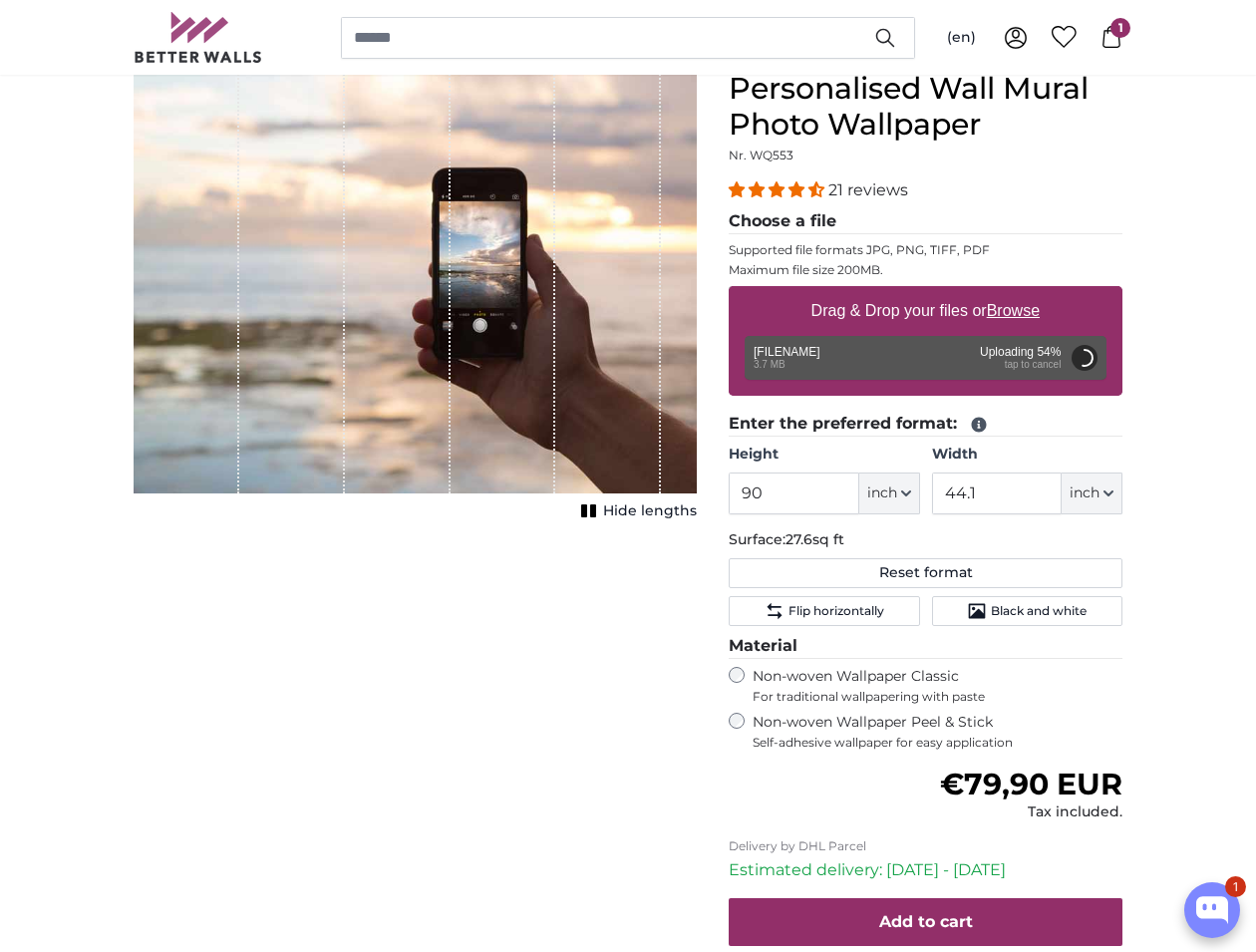 type on "80" 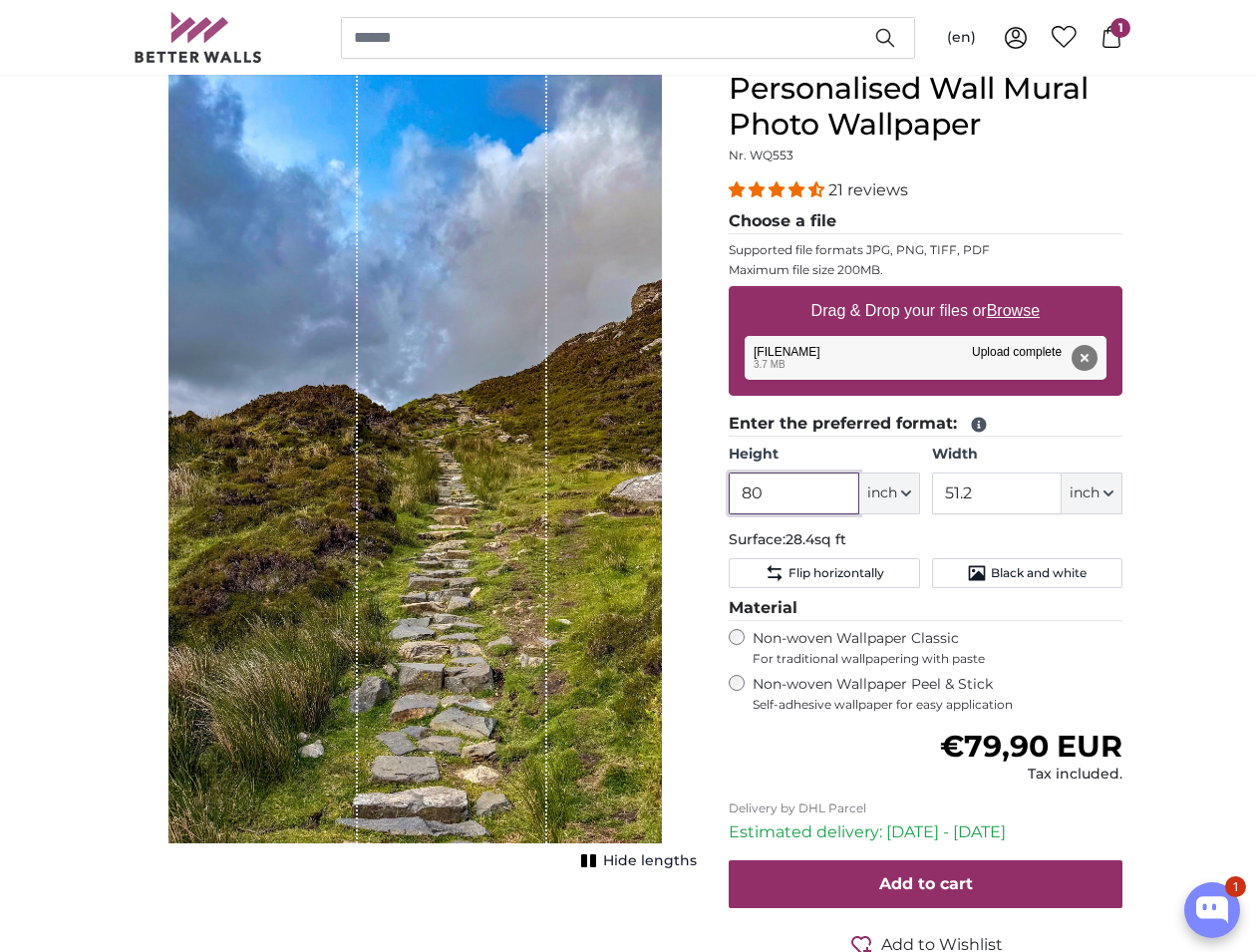 drag, startPoint x: 771, startPoint y: 493, endPoint x: 732, endPoint y: 493, distance: 39 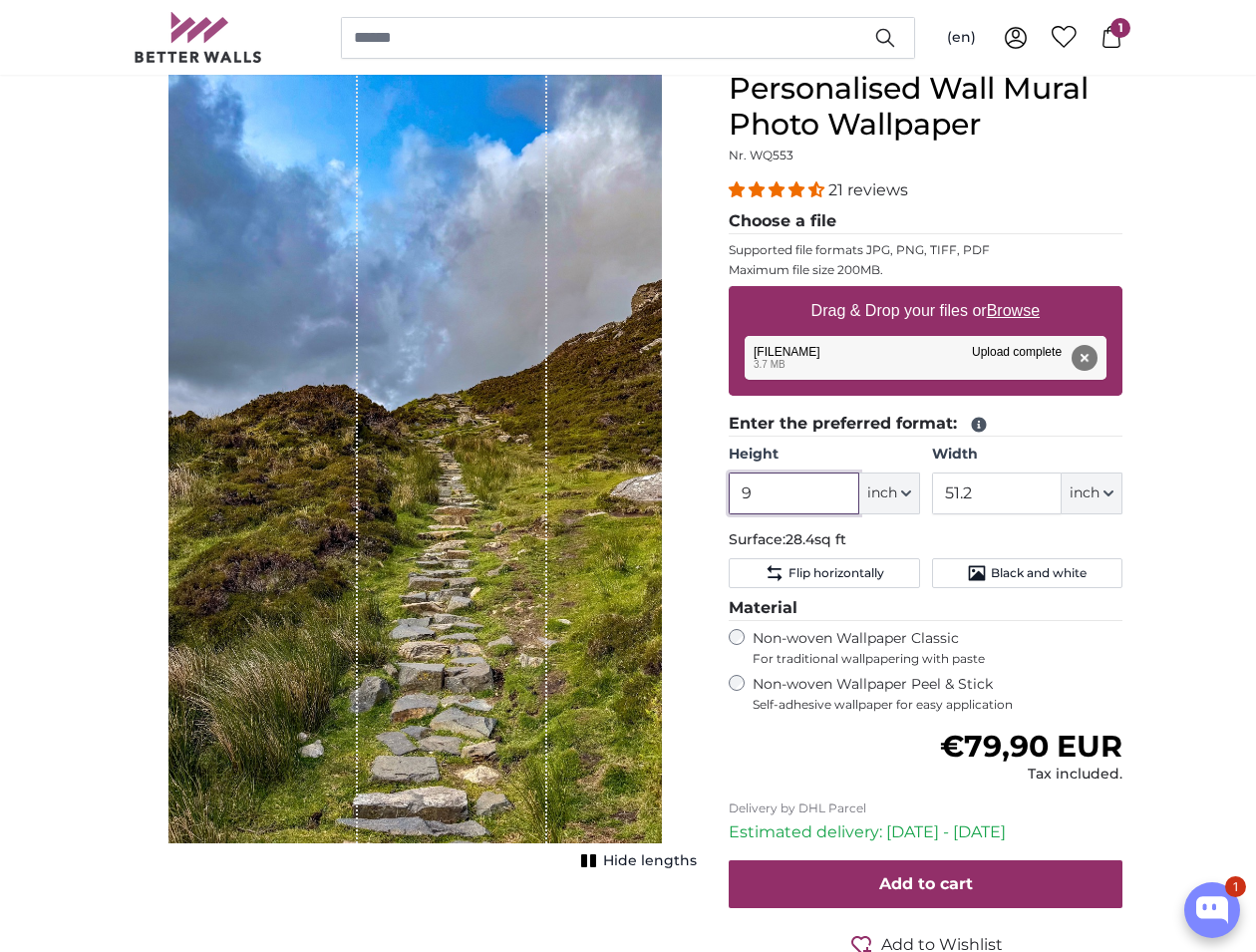type on "90" 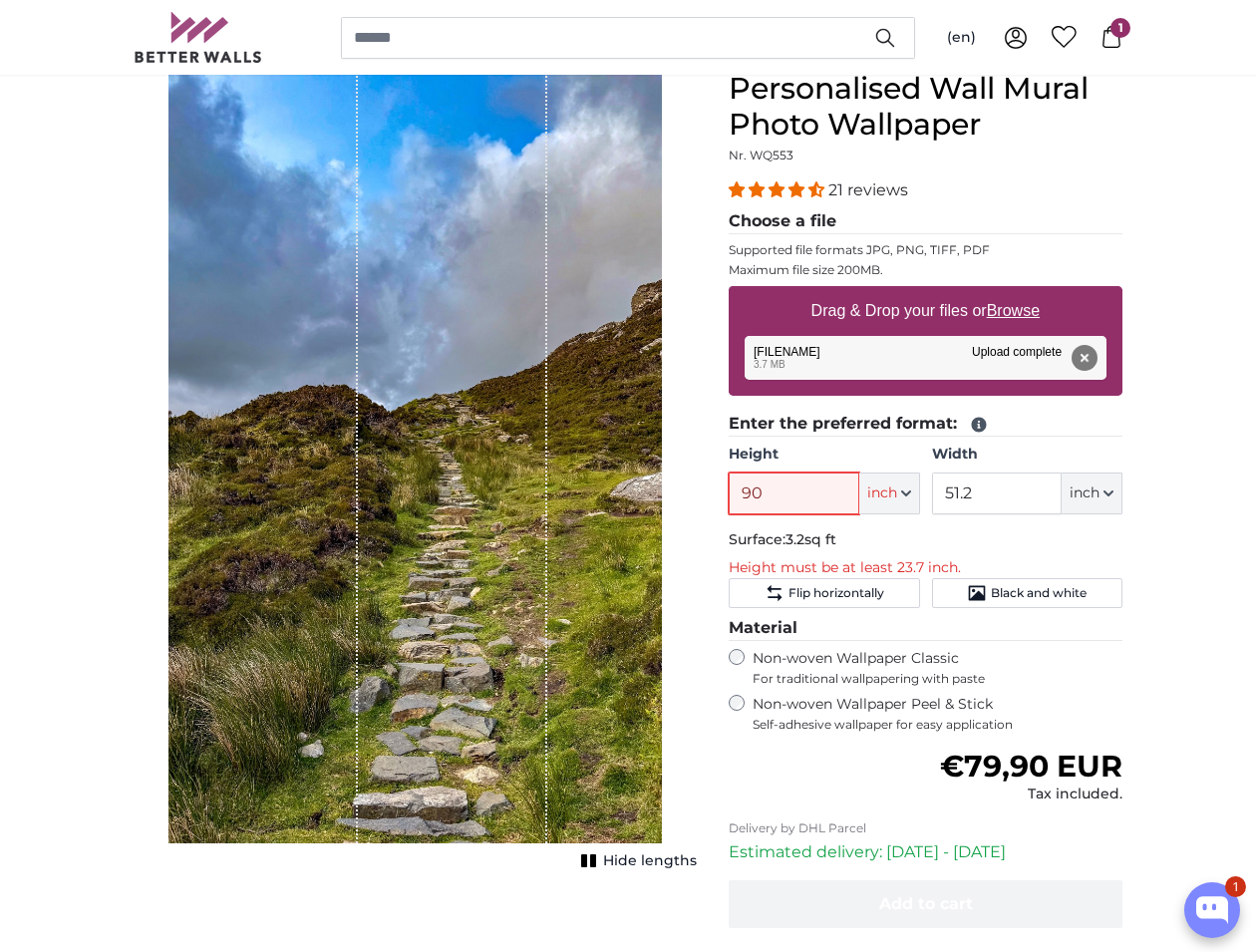 type 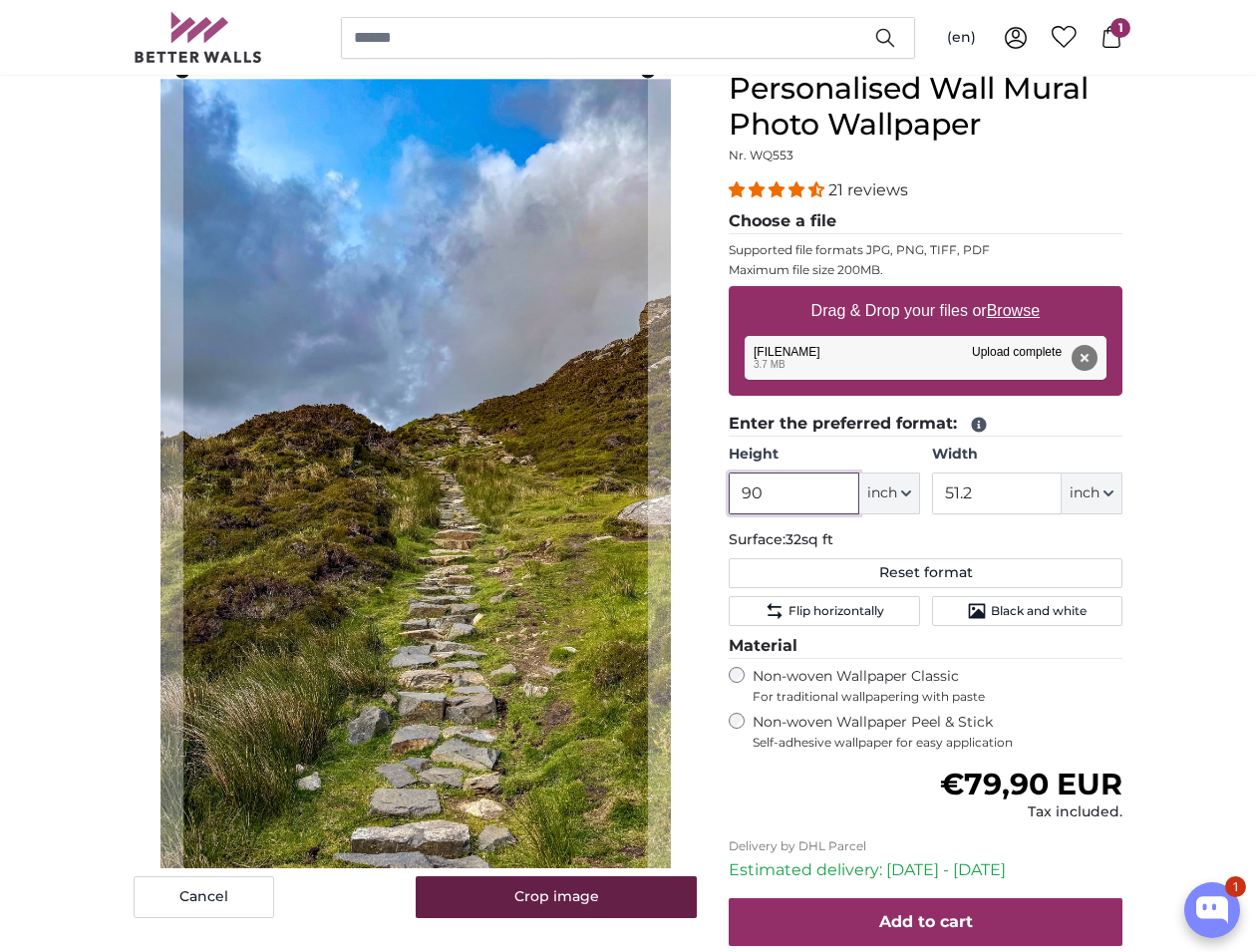 type on "90" 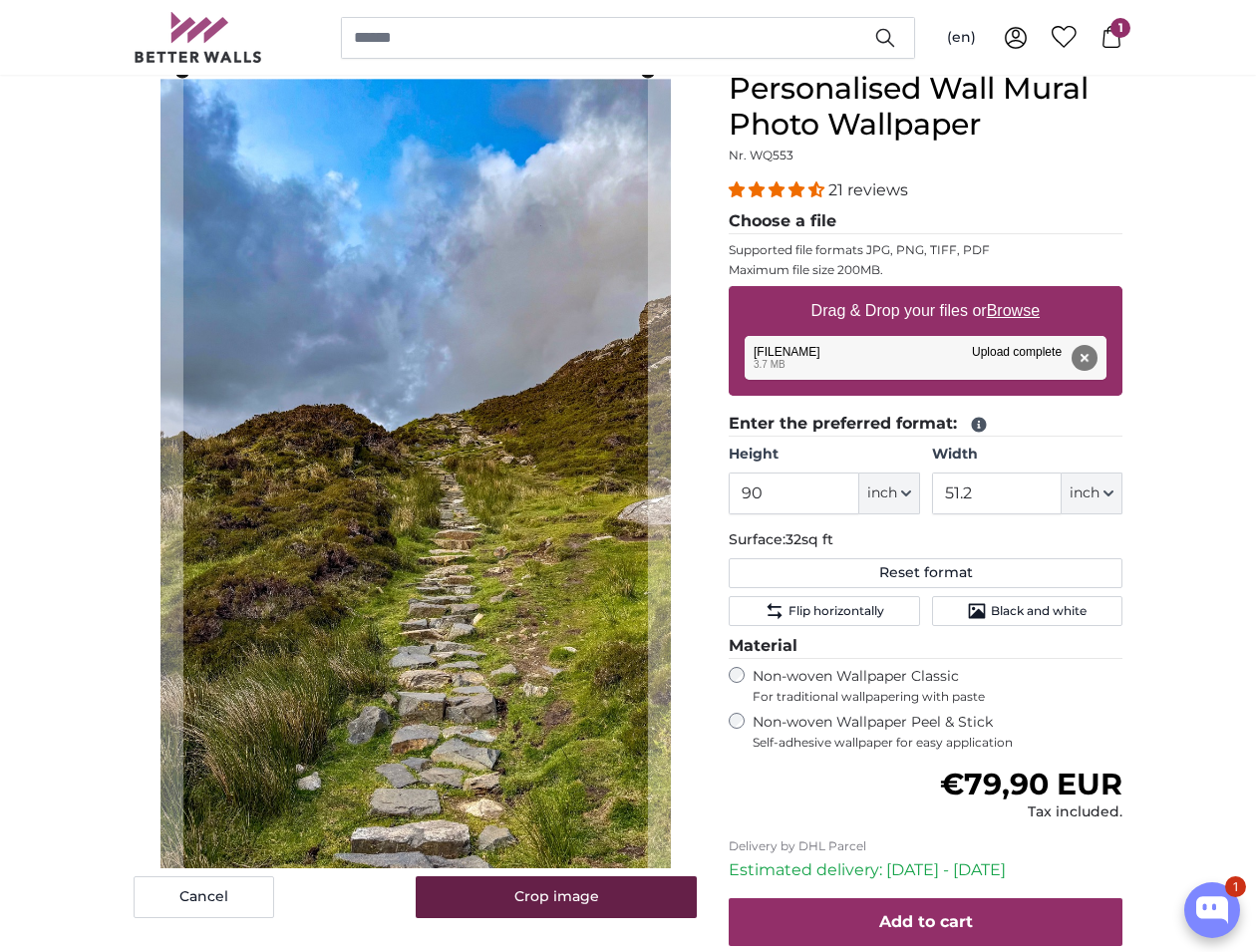 click on "Crop image" at bounding box center (556, 897) 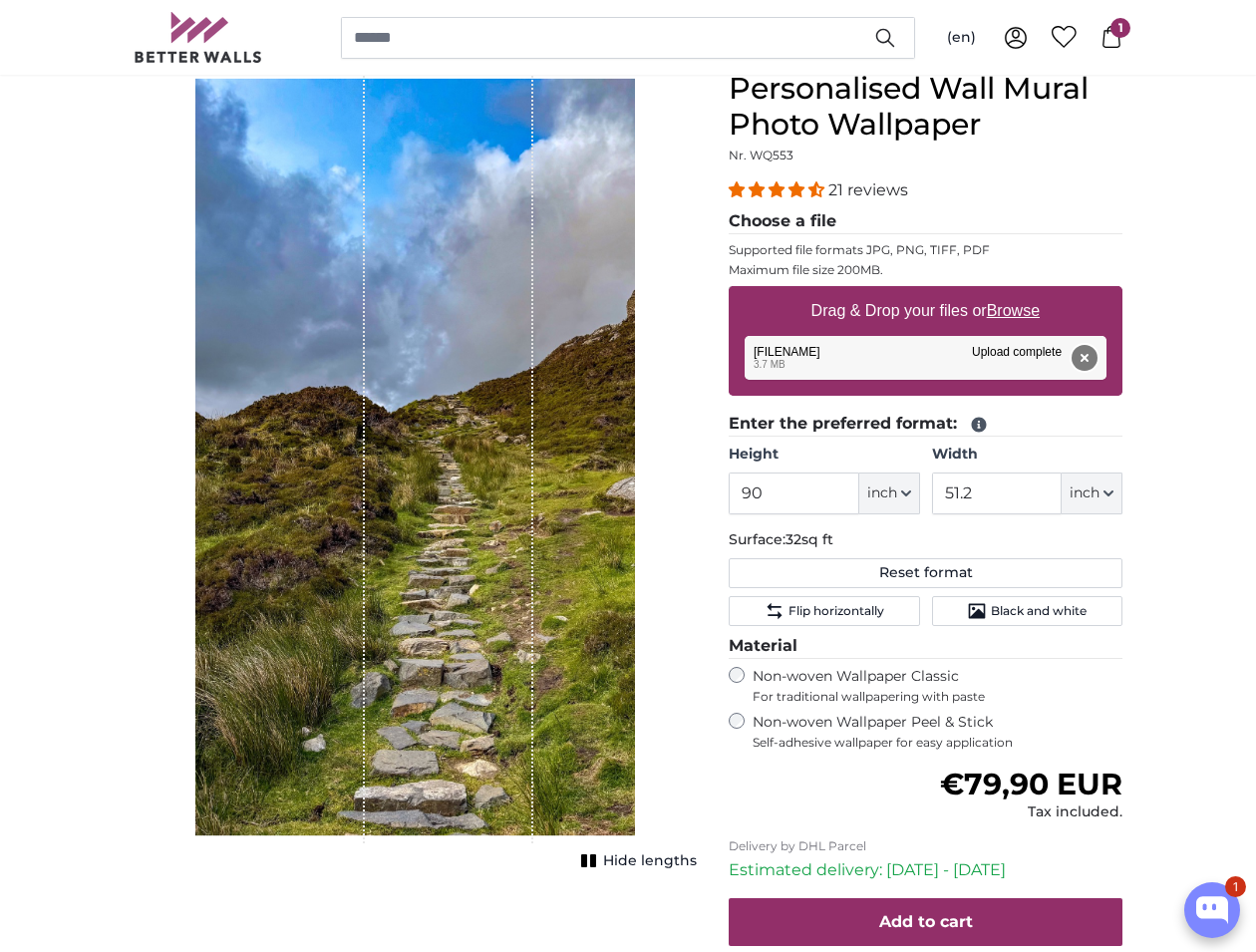 click on "Remove" at bounding box center (1085, 358) 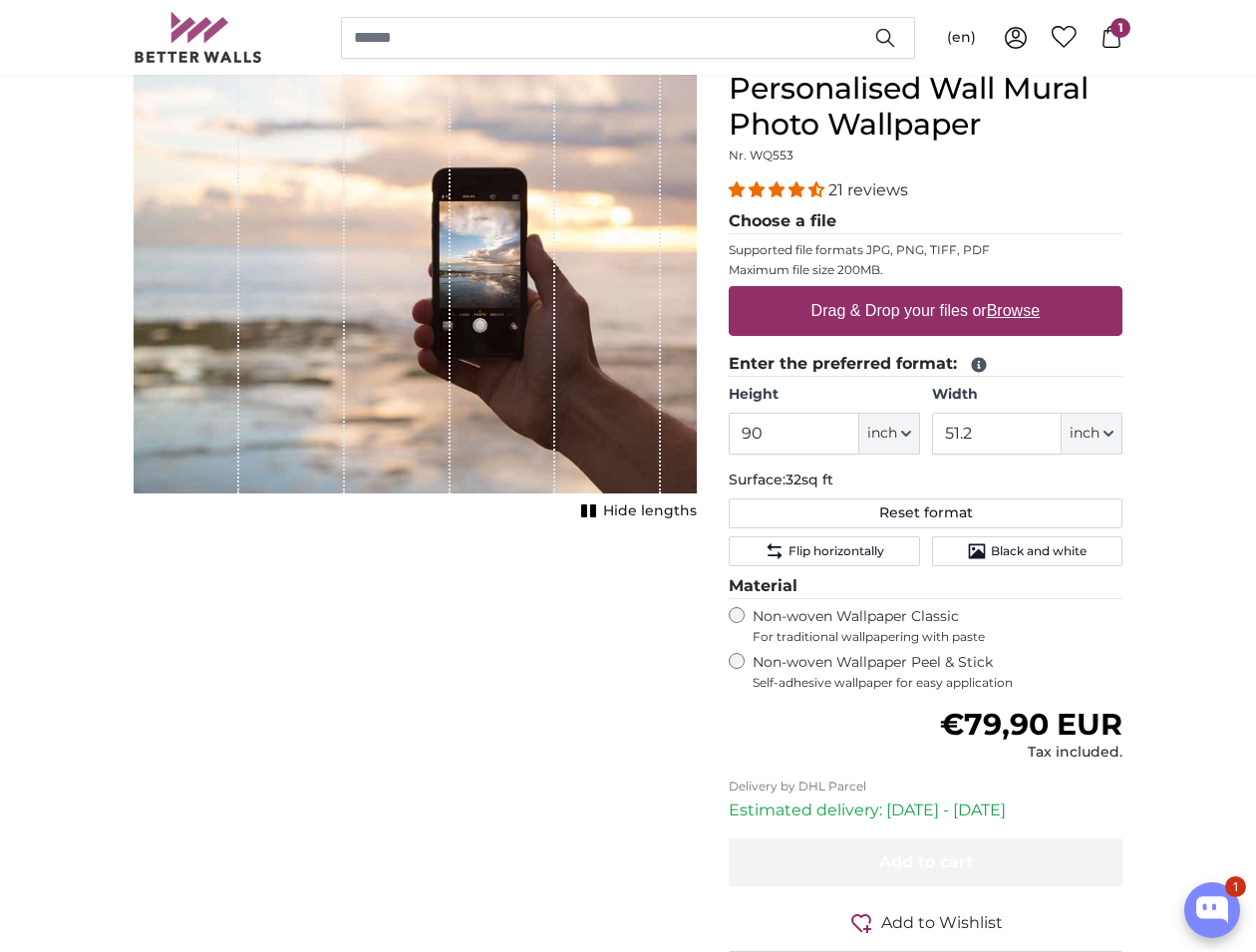 click on "Drag & Drop your files or  Browse" at bounding box center (925, 311) 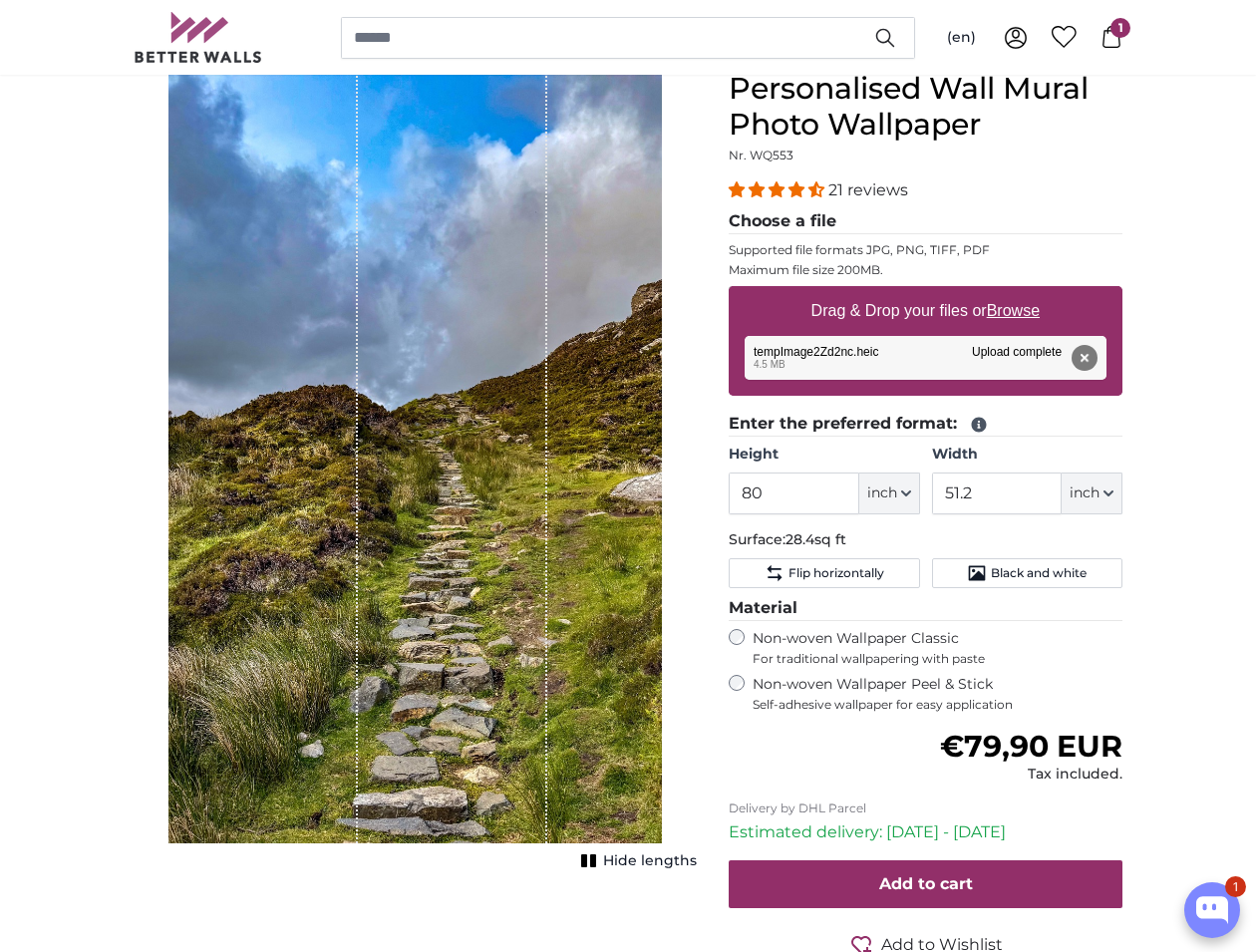 click on "inch" 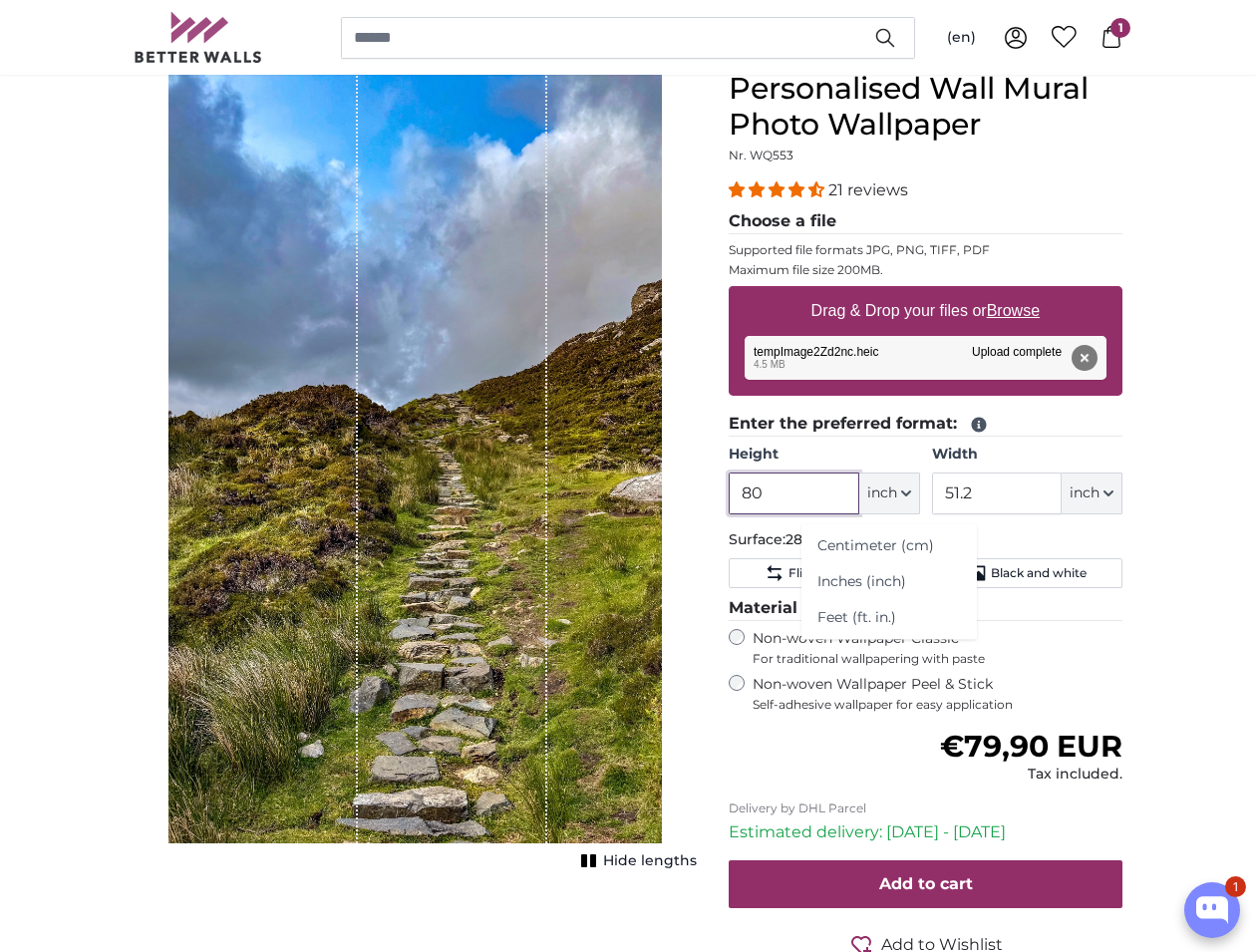 click on "80" at bounding box center (793, 493) 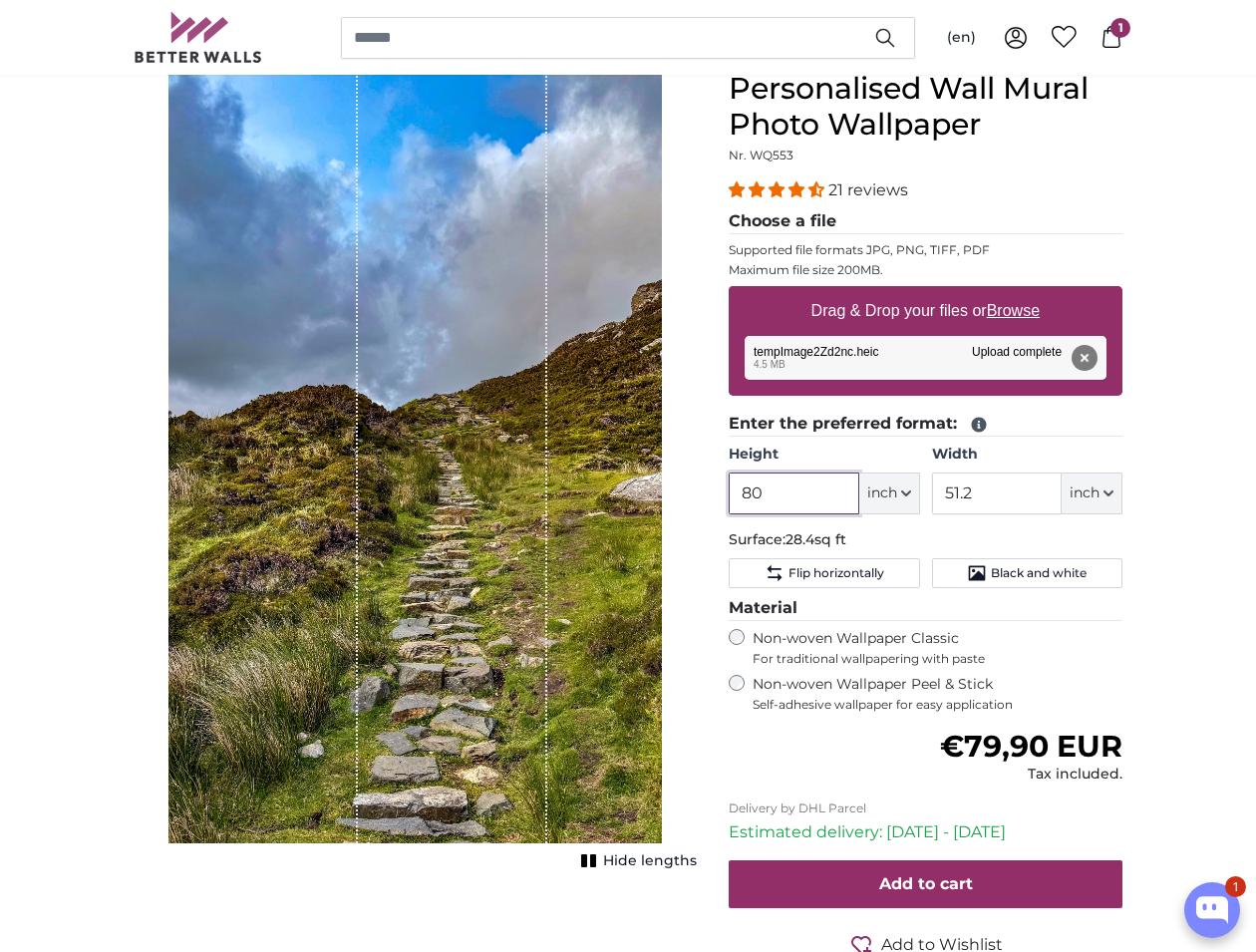 drag, startPoint x: 786, startPoint y: 491, endPoint x: 703, endPoint y: 492, distance: 83.00602 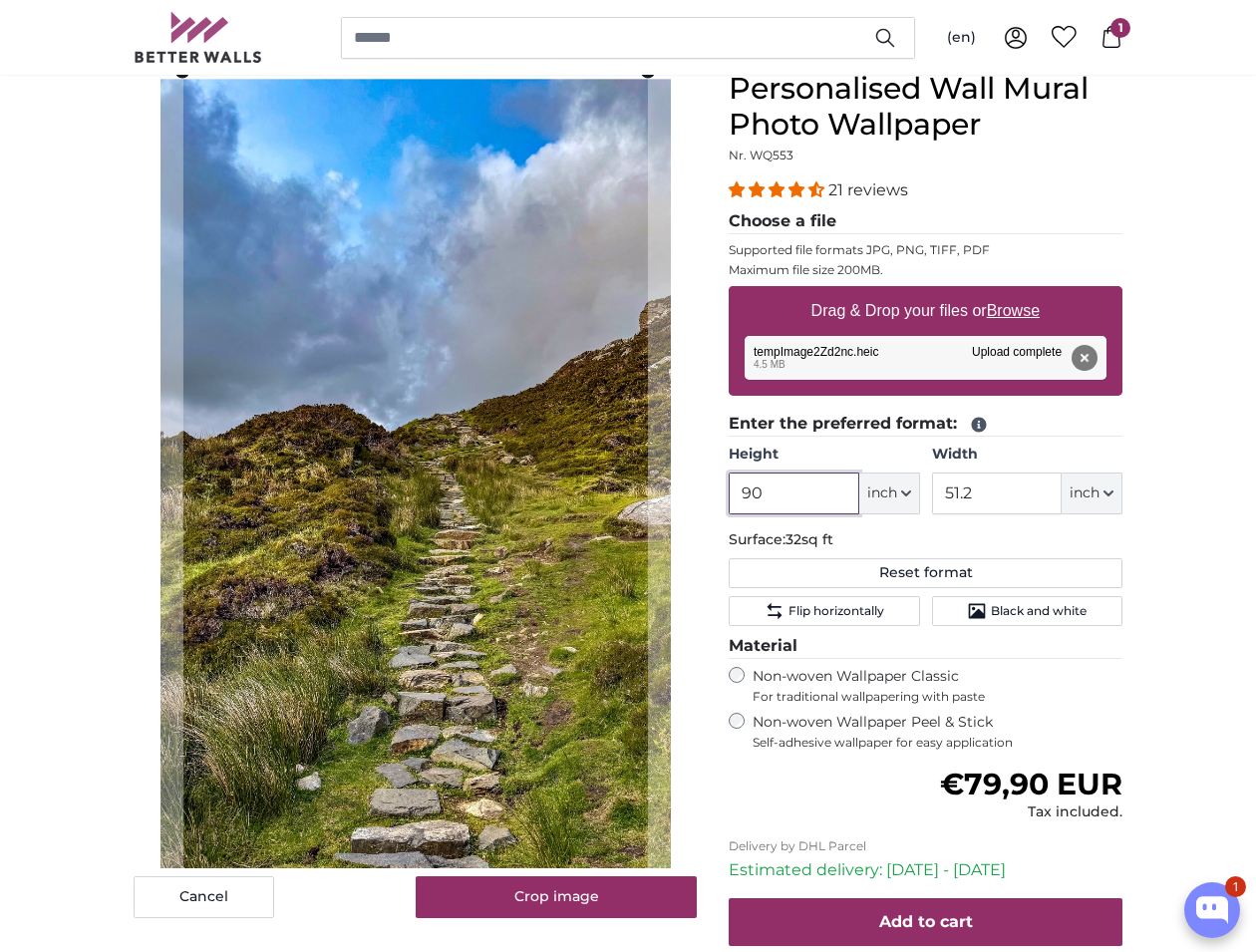 type on "90" 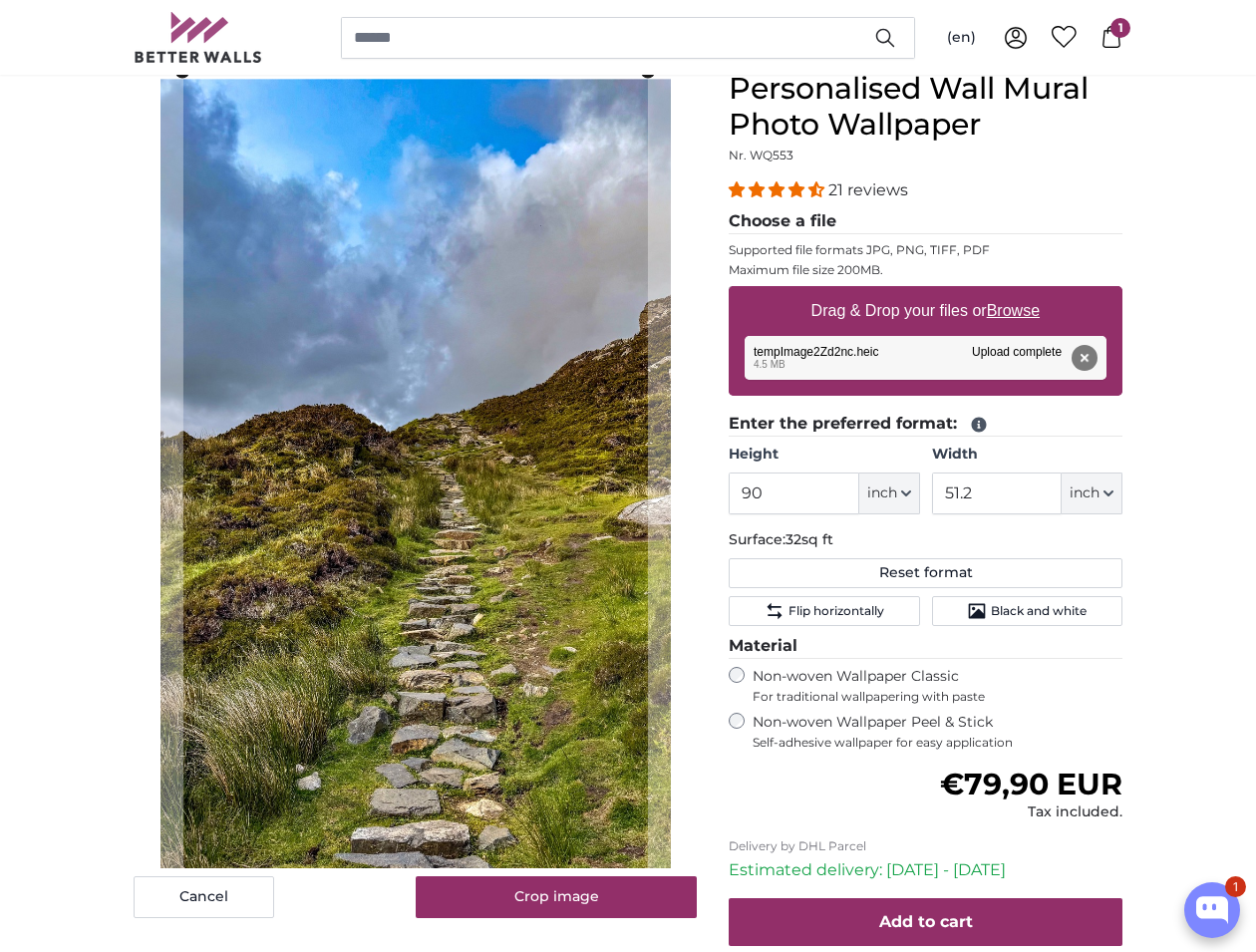 click on "Surface:  32sq ft" 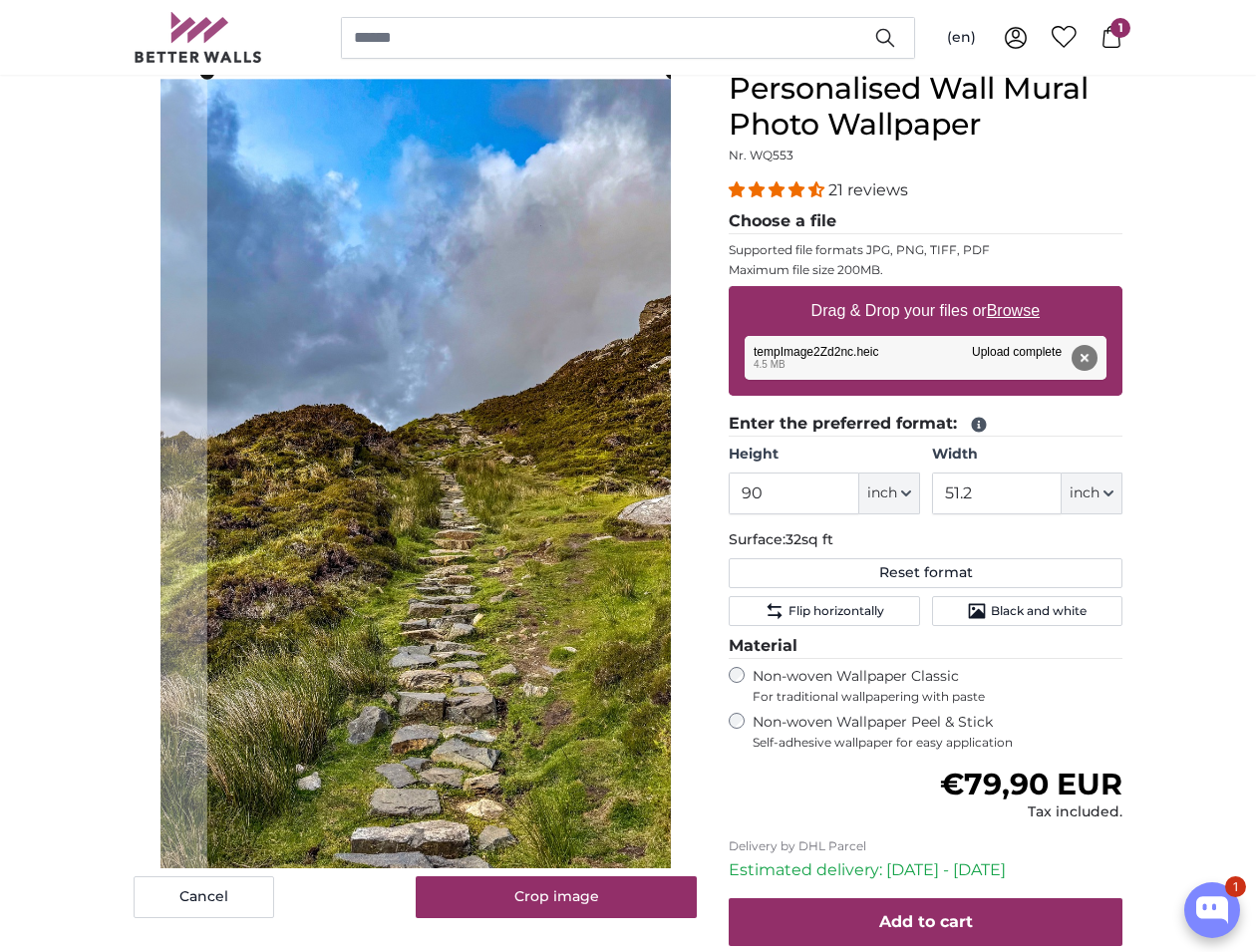 click 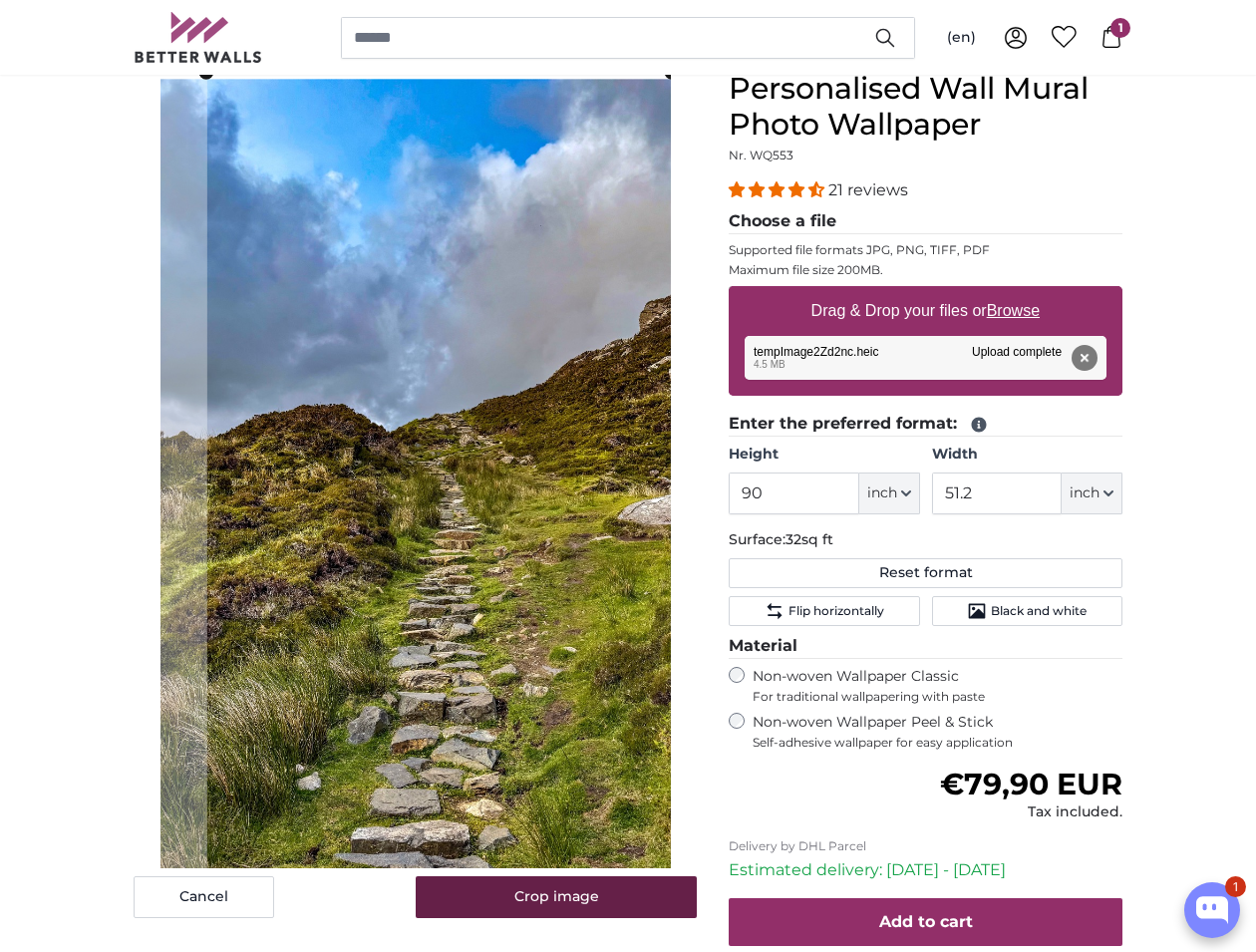 click on "Crop image" at bounding box center [556, 897] 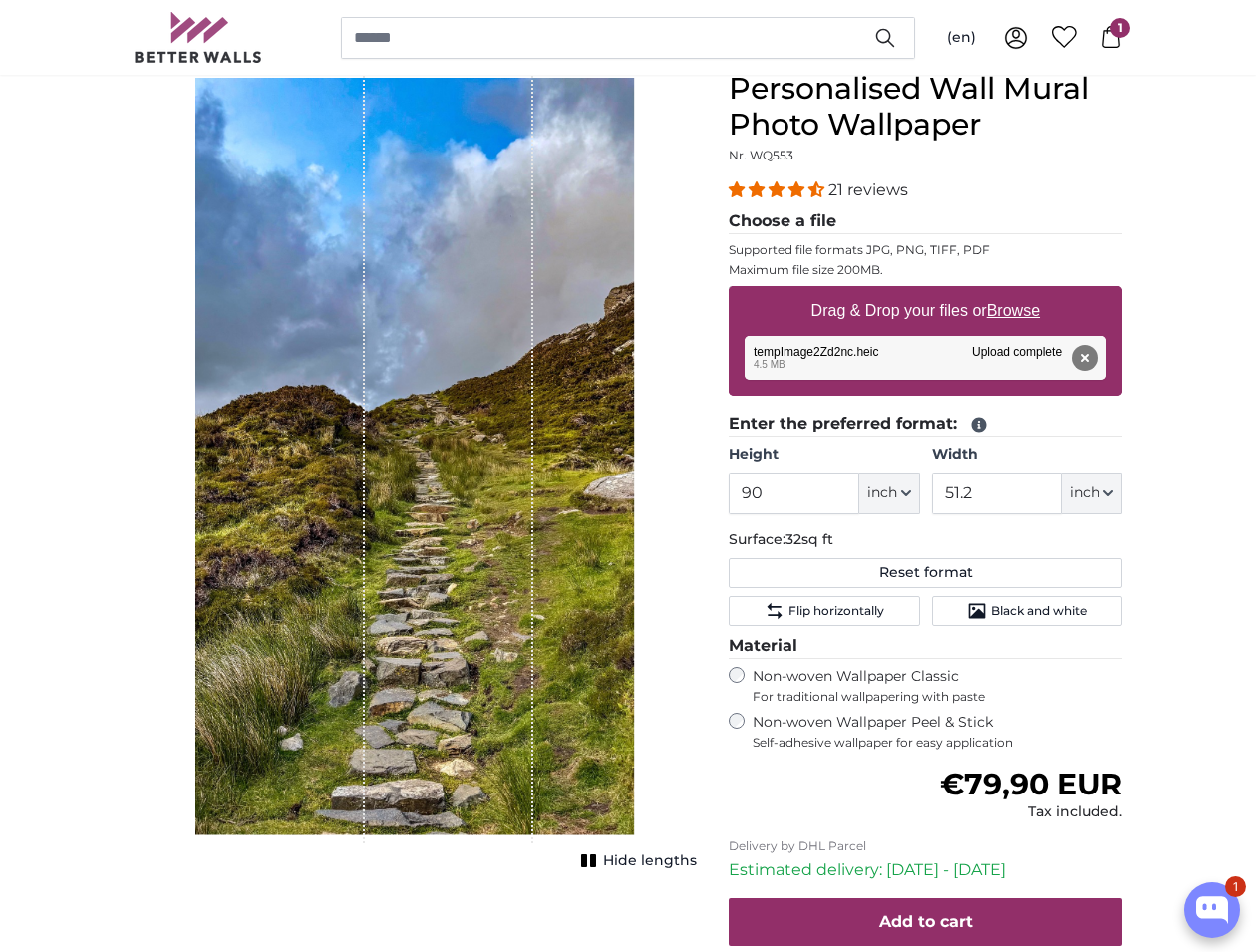scroll, scrollTop: 180, scrollLeft: 0, axis: vertical 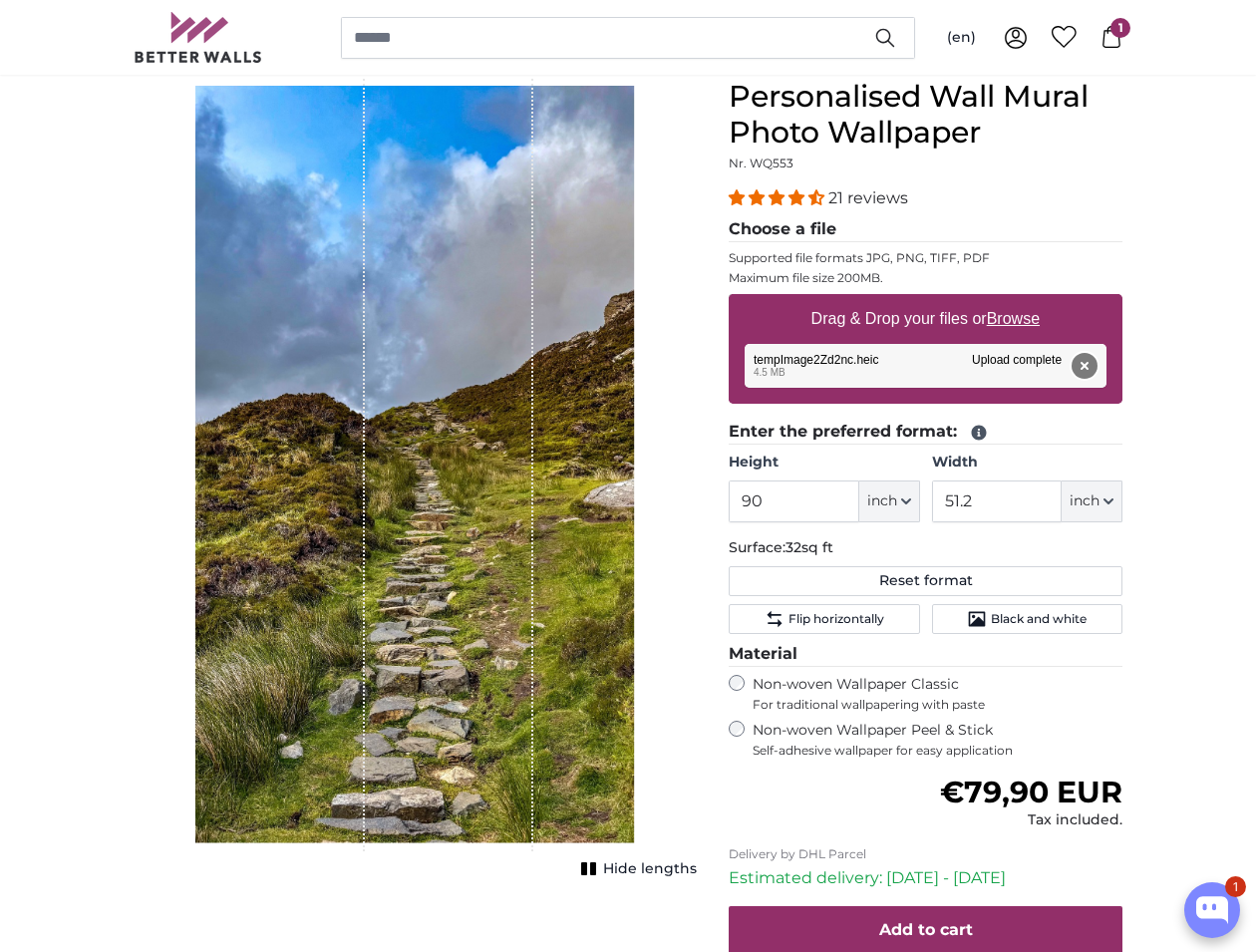 click on "Remove" at bounding box center [1085, 366] 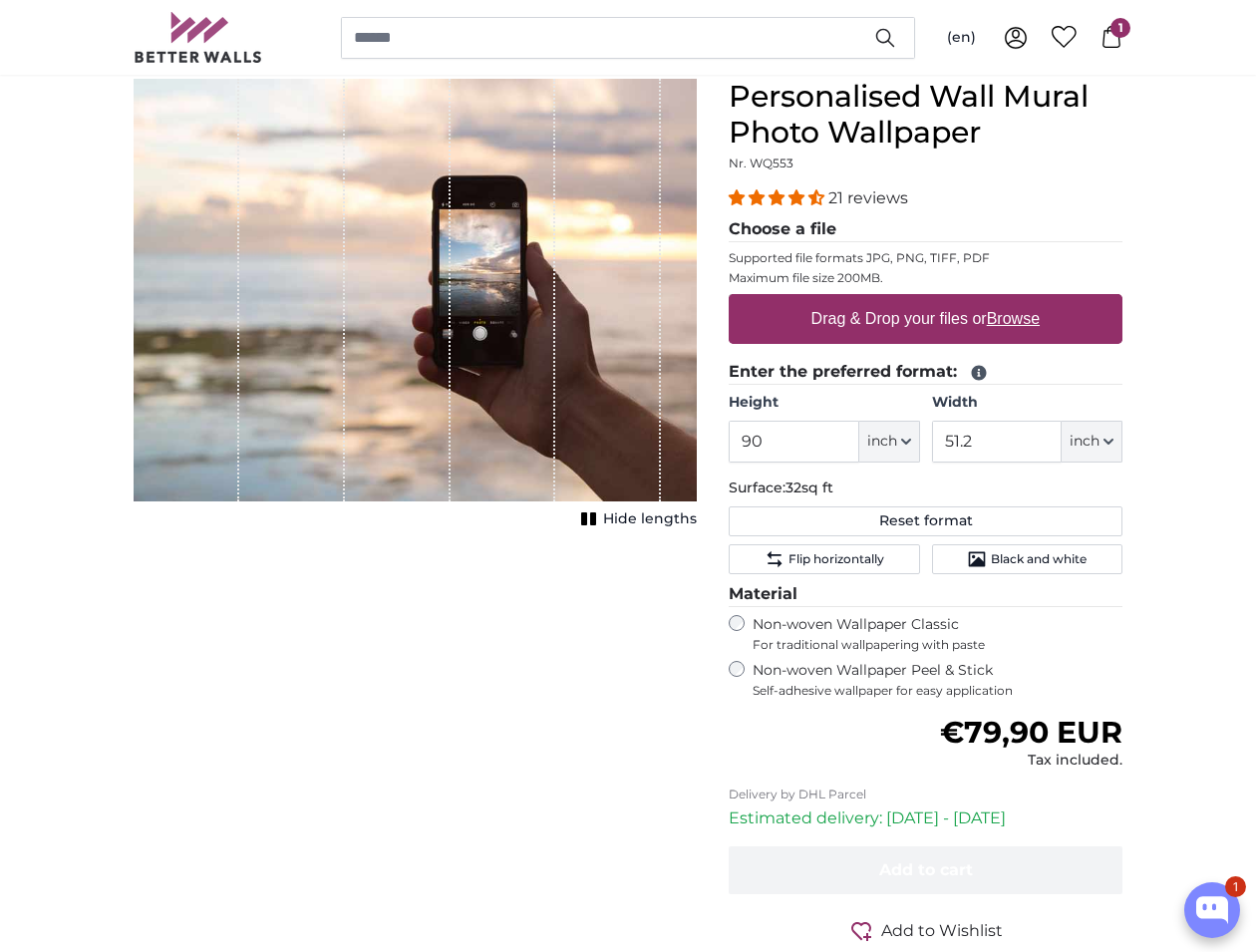 click on "Drag & Drop your files or  Browse" at bounding box center [925, 319] 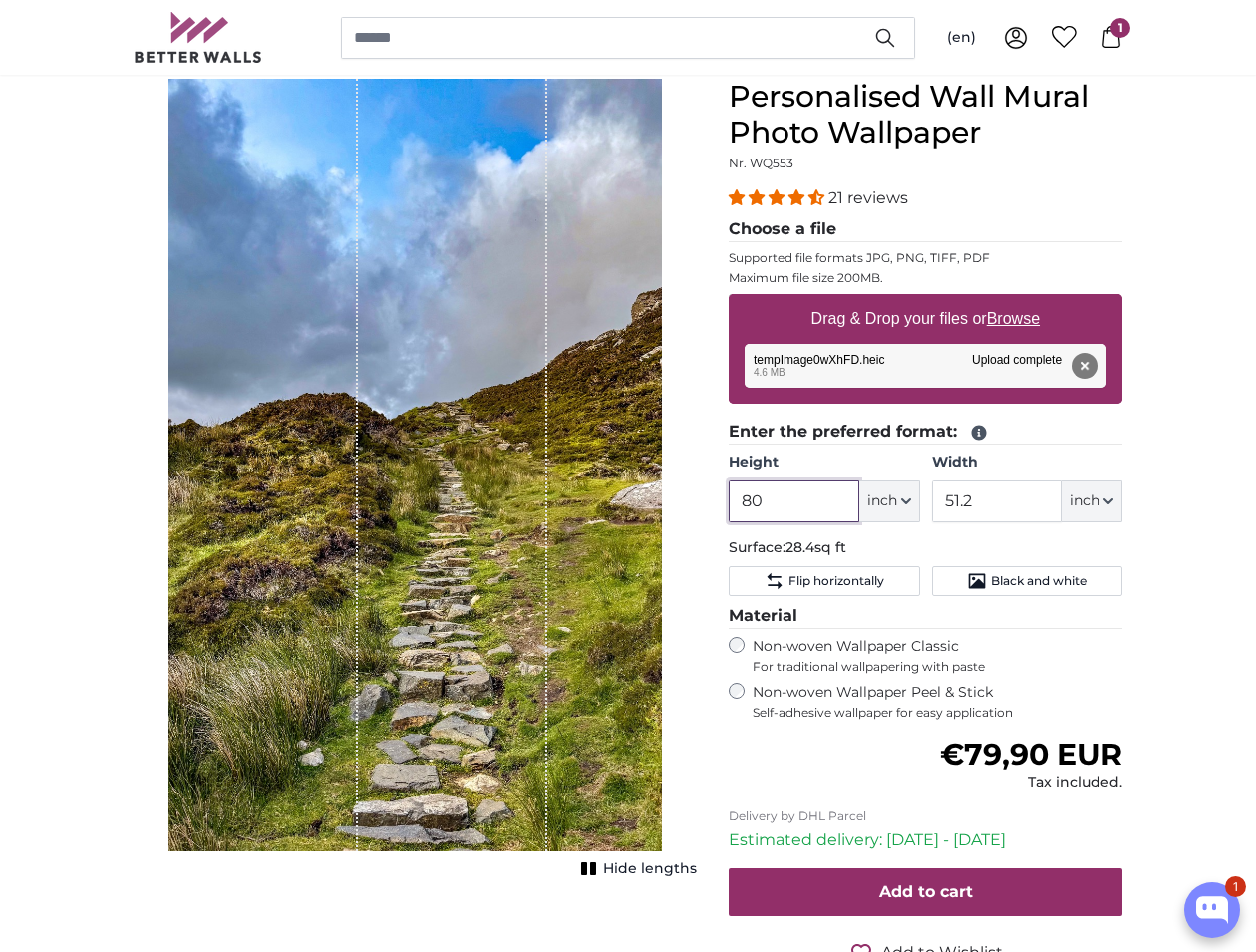 drag, startPoint x: 783, startPoint y: 500, endPoint x: 695, endPoint y: 499, distance: 88.005682 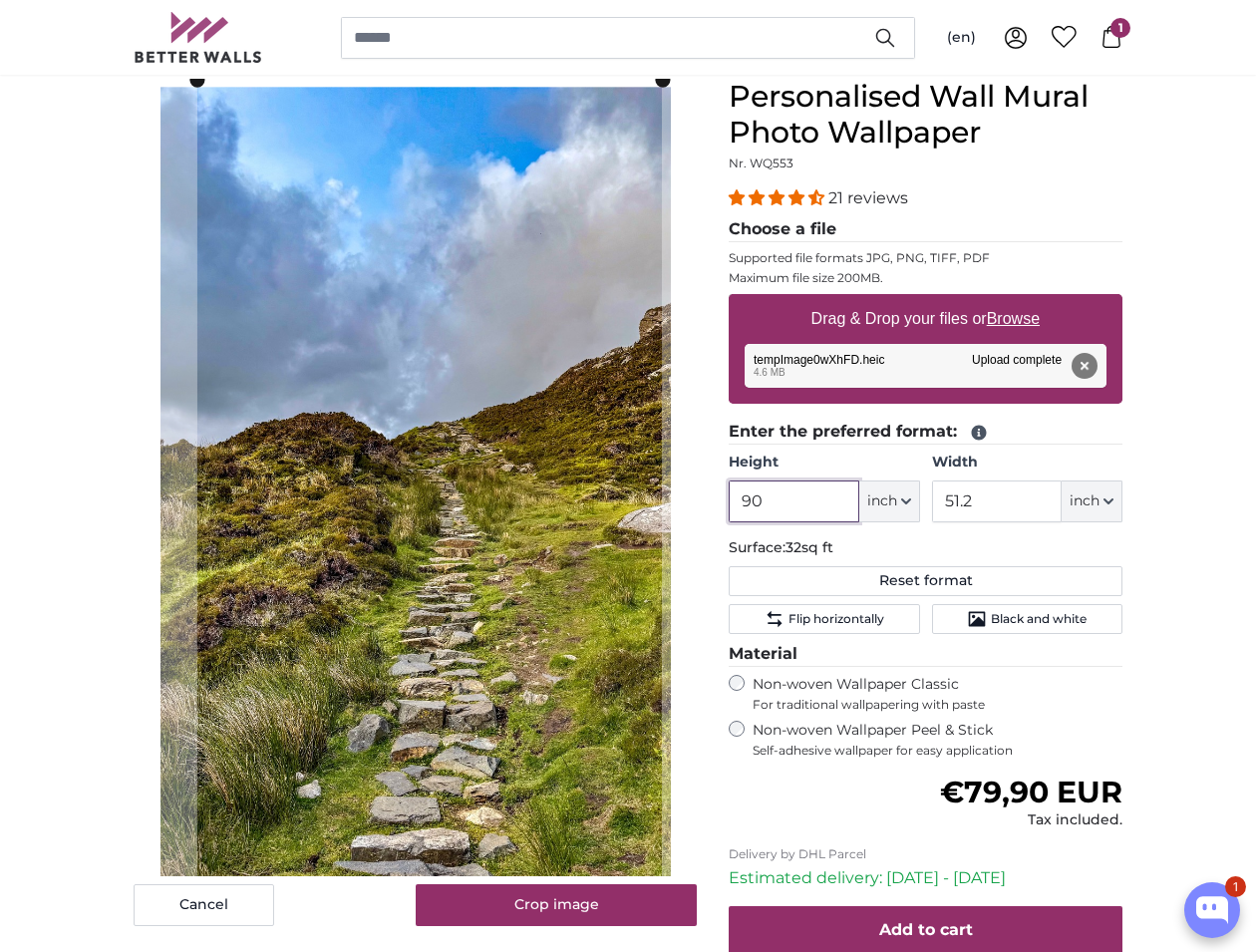 click 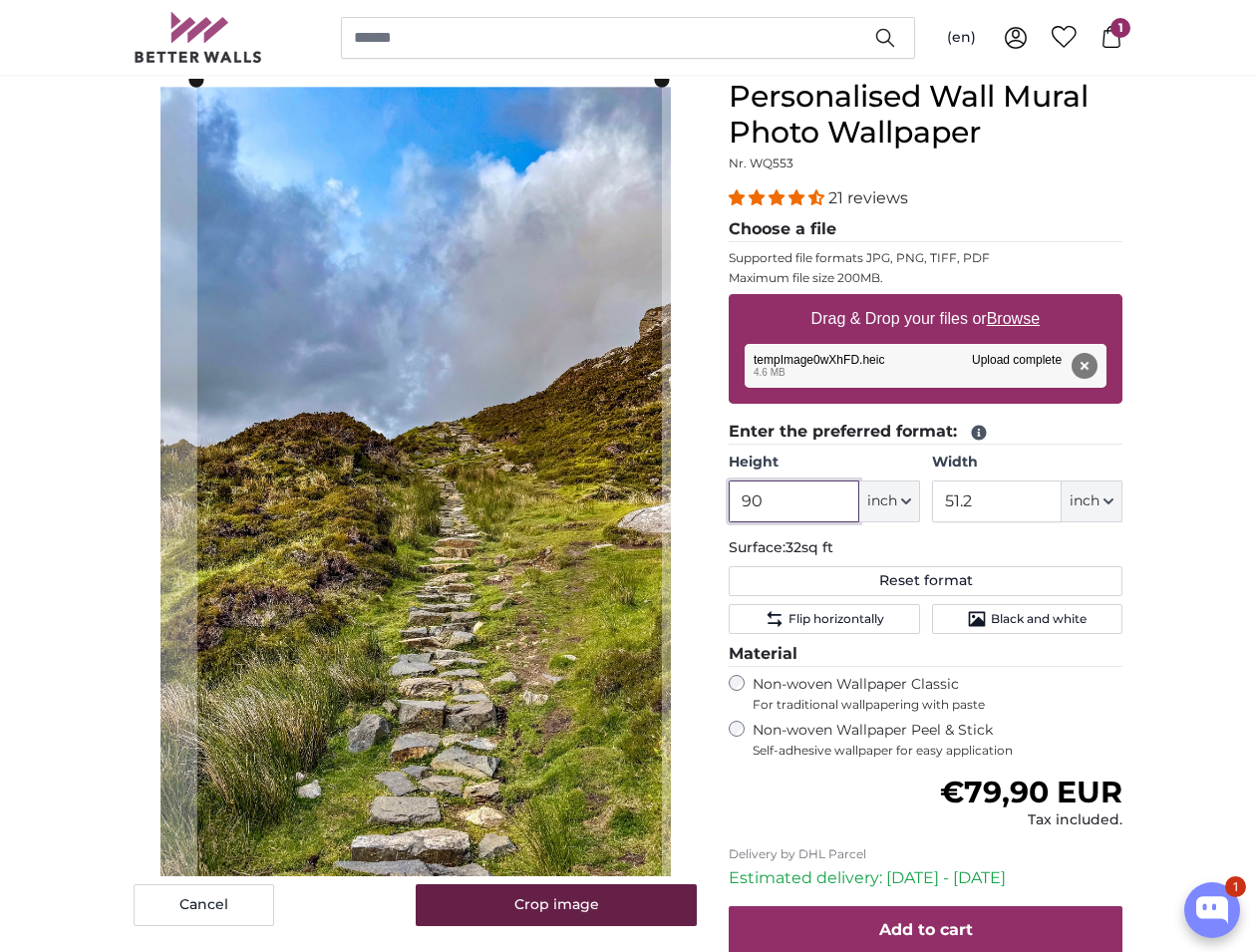 type on "90" 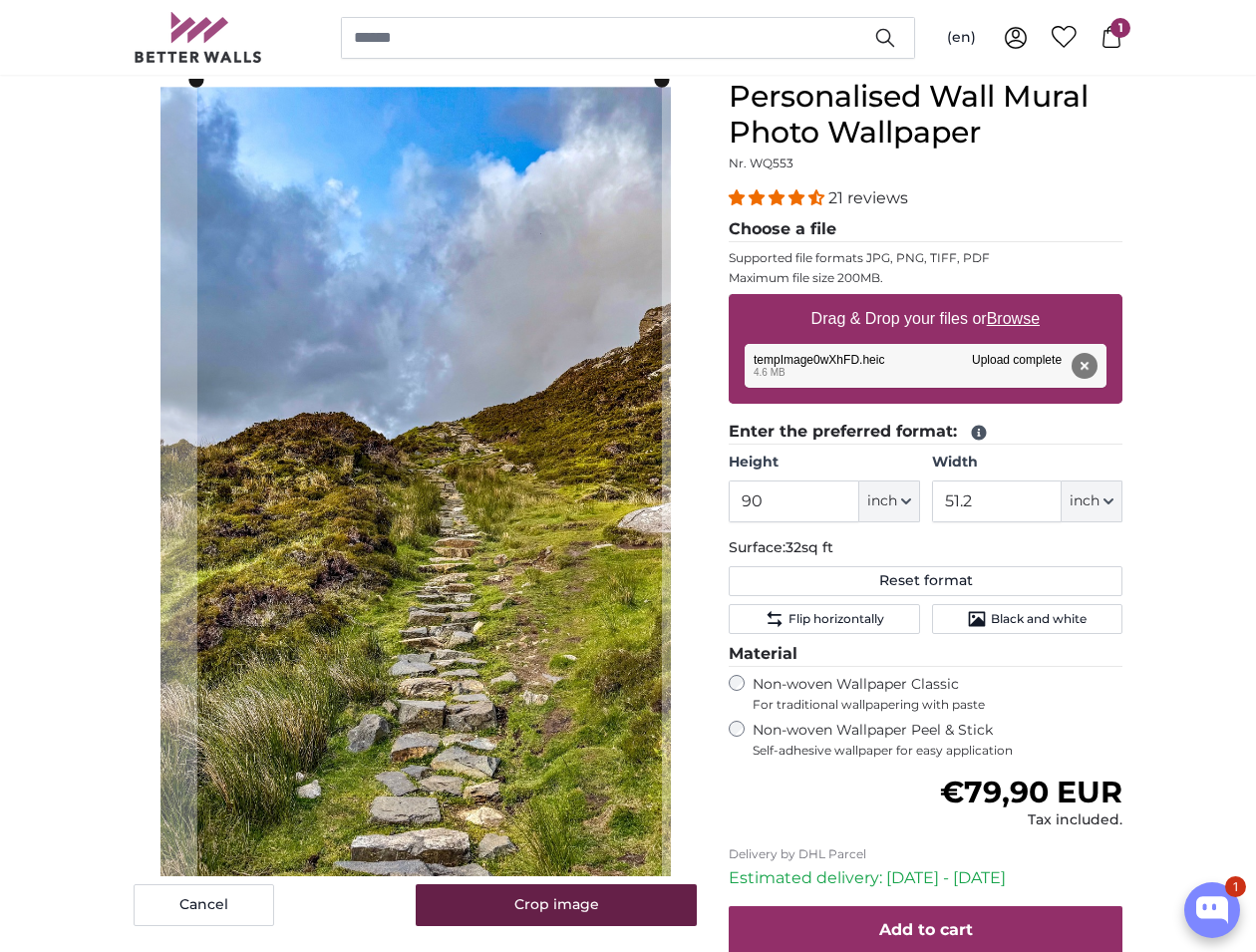 click on "Crop image" at bounding box center (556, 905) 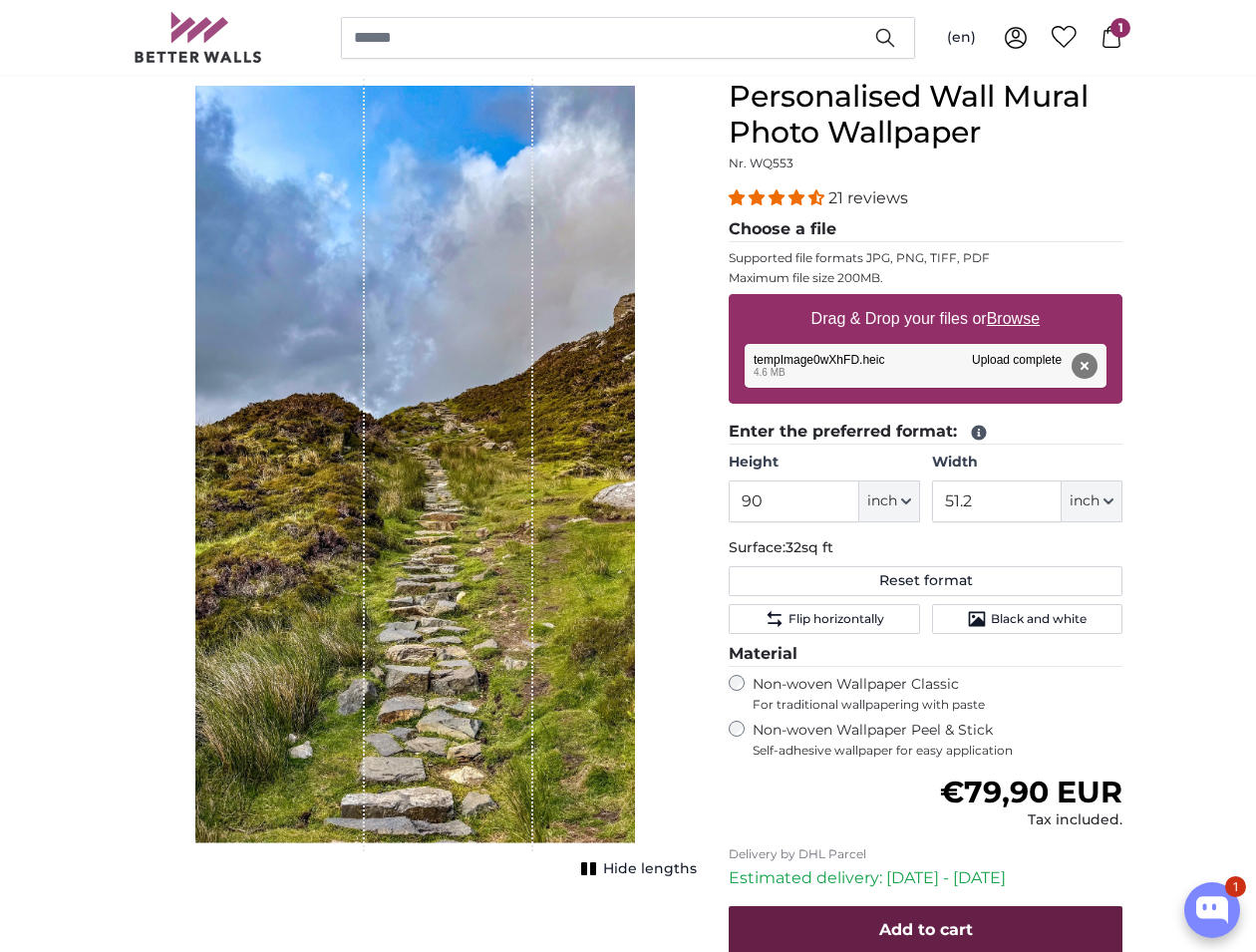 click on "Add to cart" at bounding box center [926, 929] 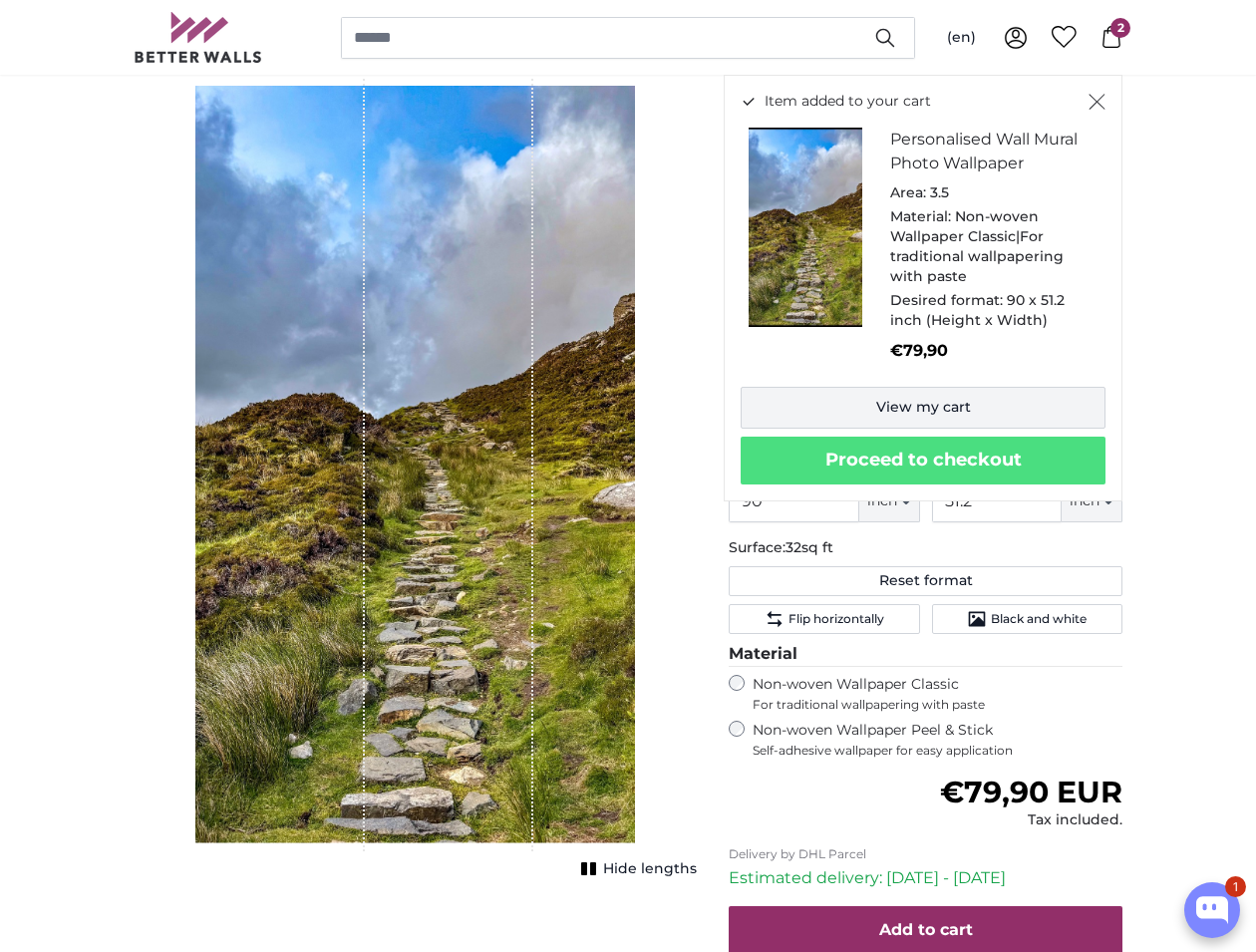 click on "View my cart" at bounding box center (923, 408) 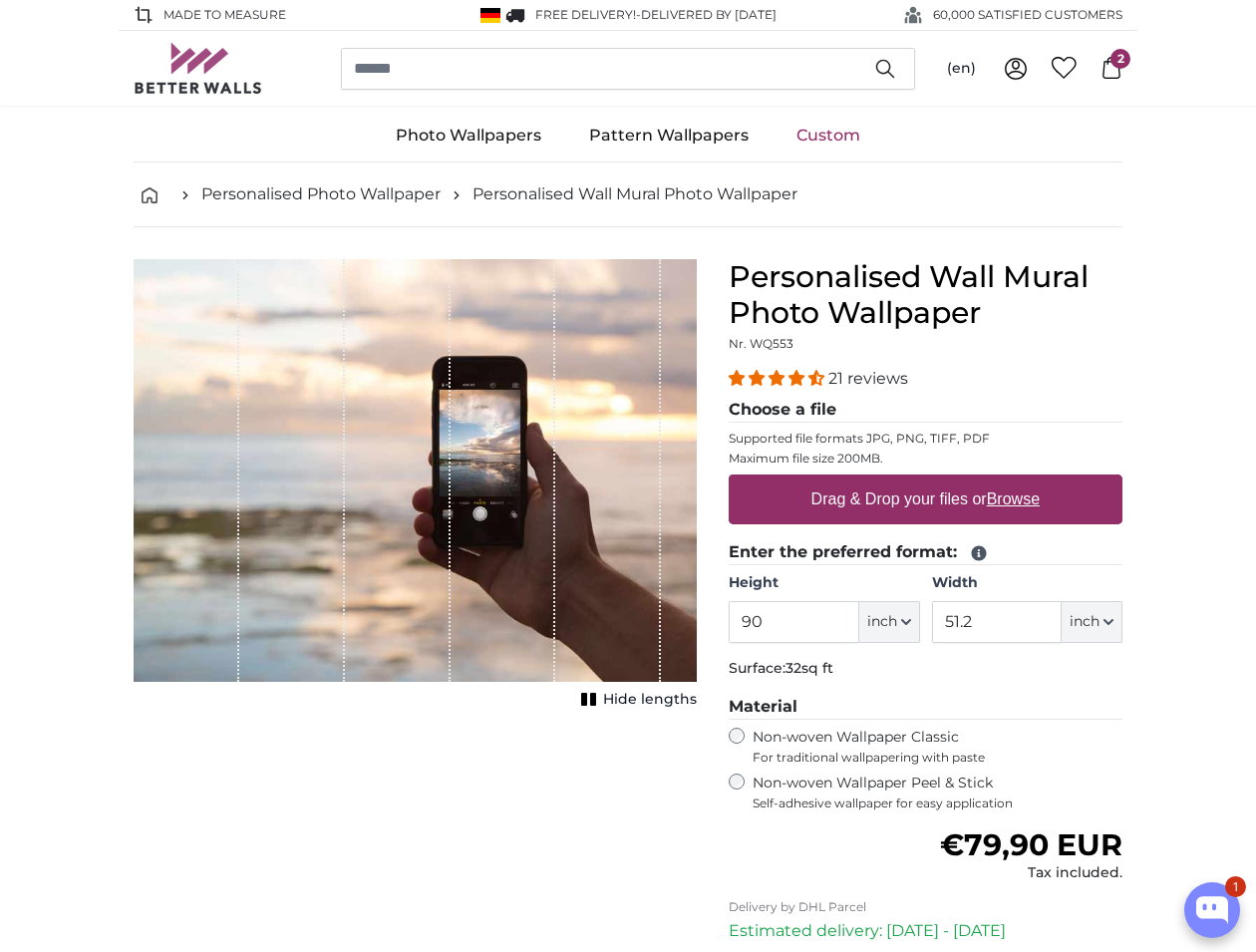 scroll, scrollTop: 0, scrollLeft: 0, axis: both 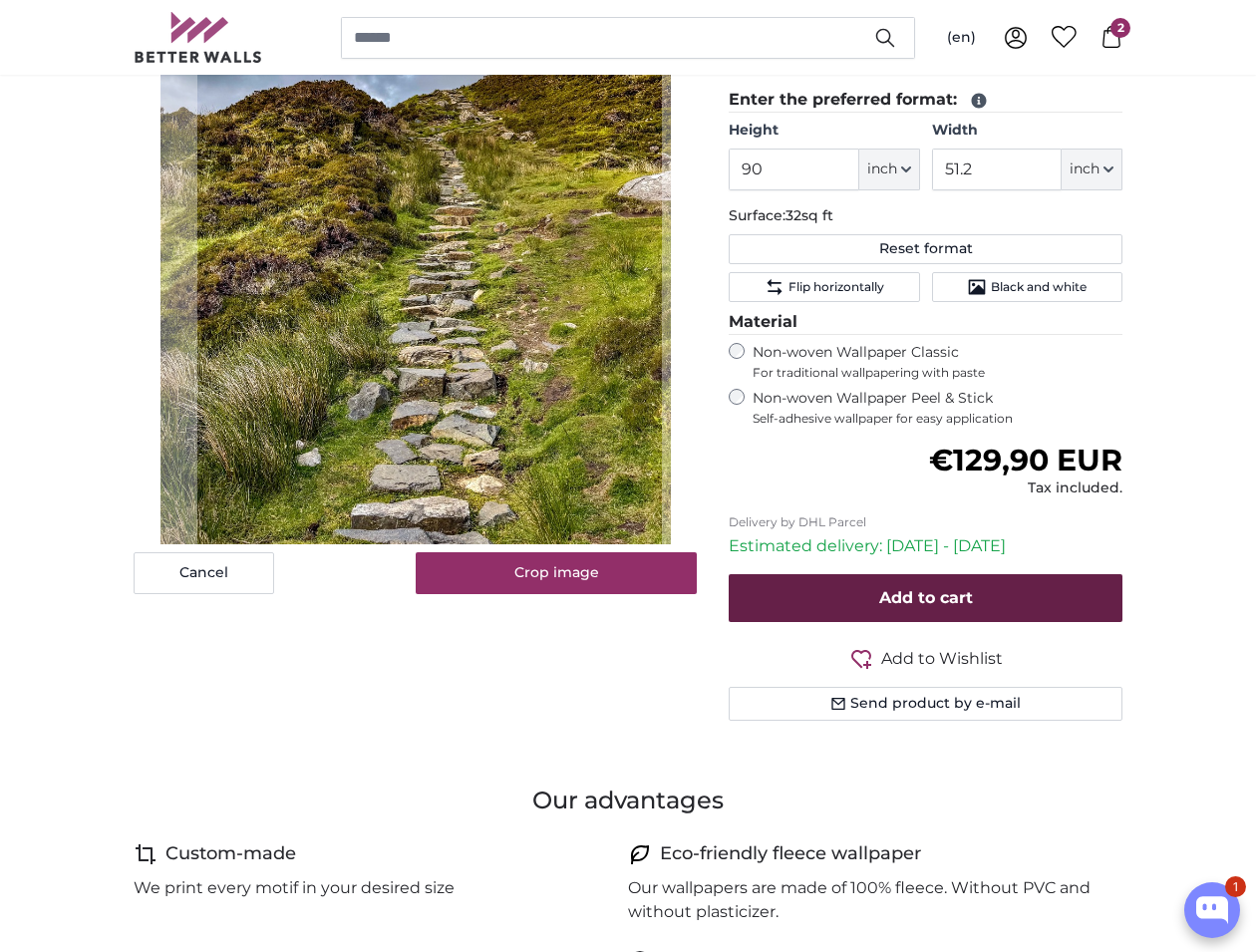 click on "Add to cart" at bounding box center [926, 597] 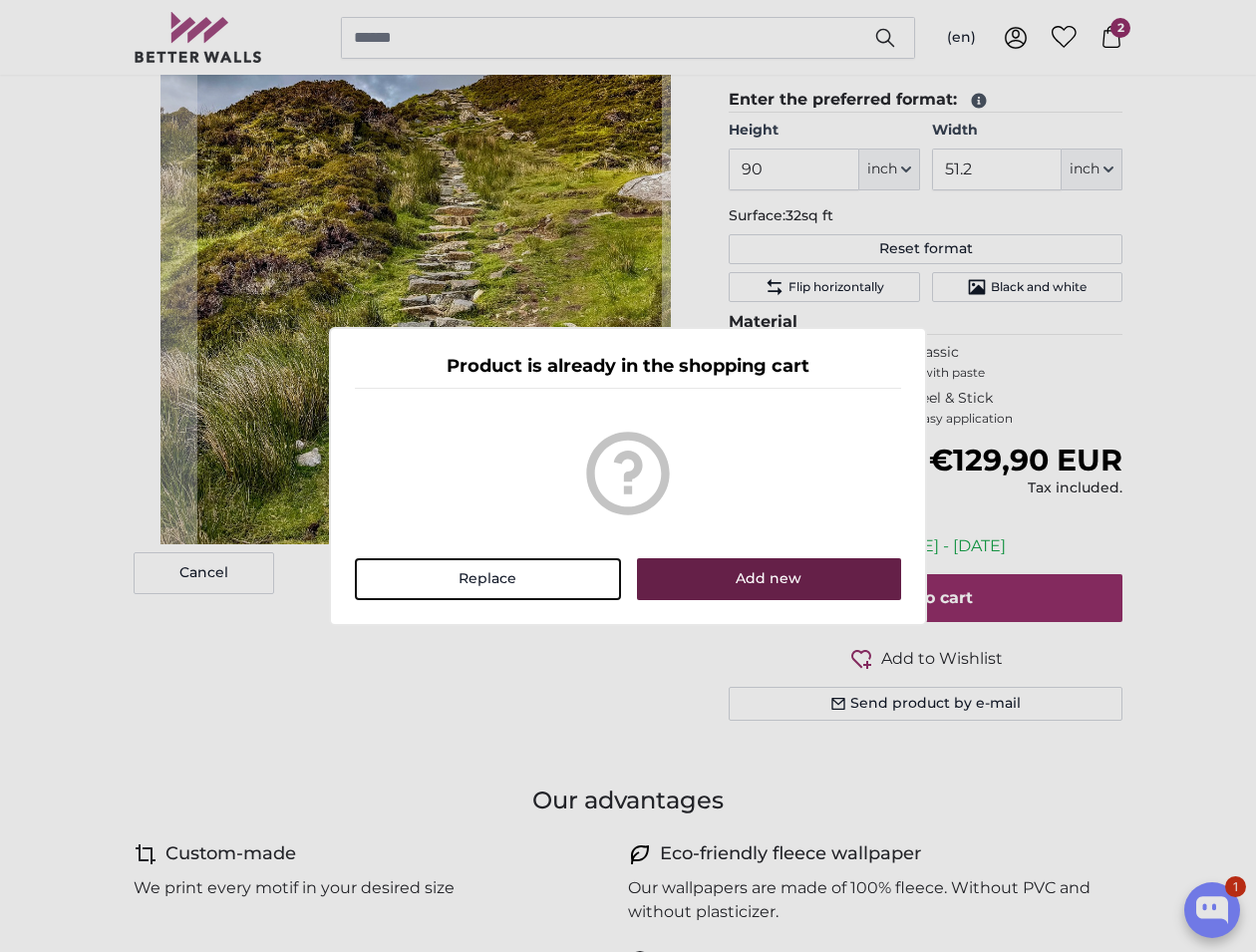 click on "Add new" at bounding box center [769, 579] 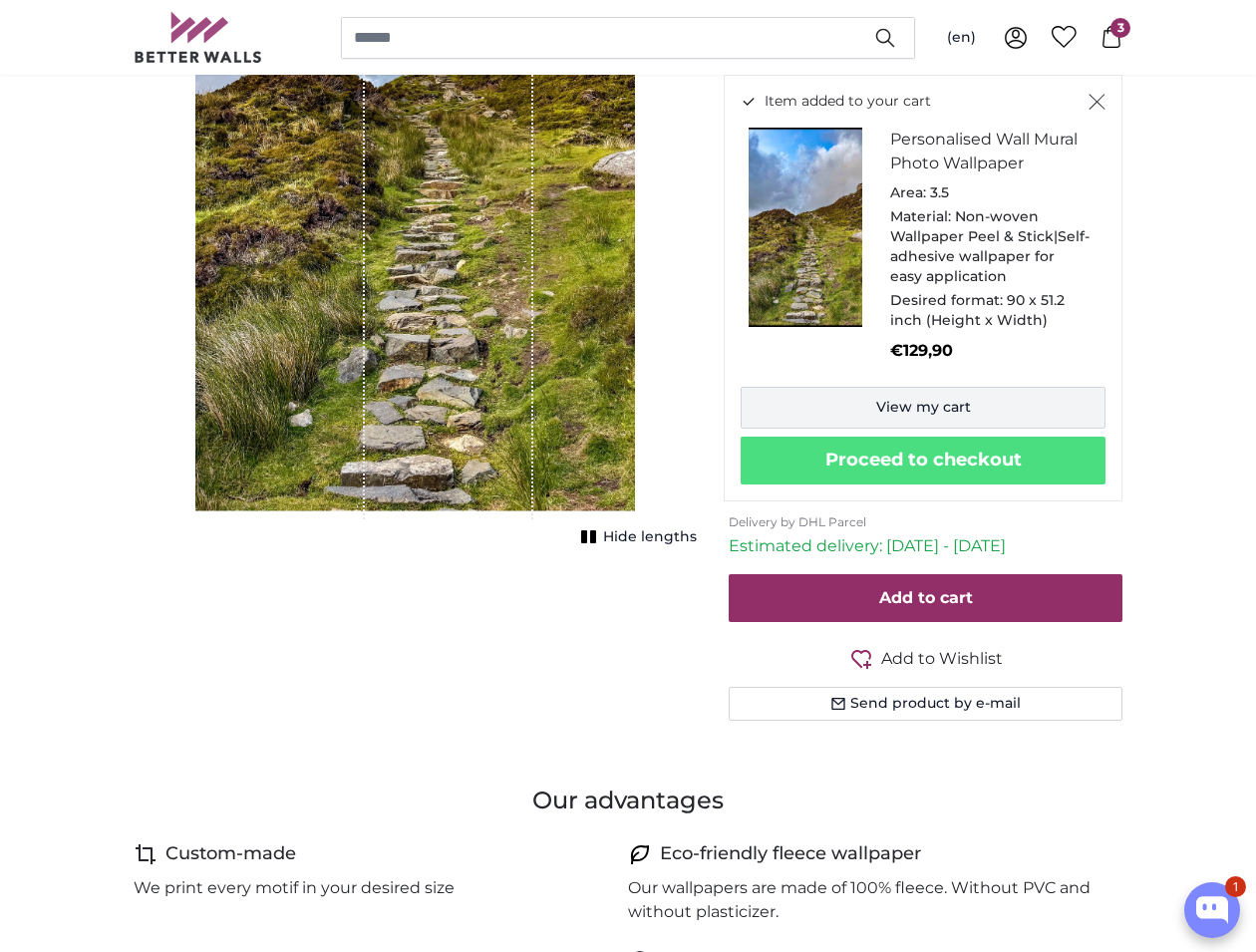 click on "View my cart" at bounding box center [923, 408] 